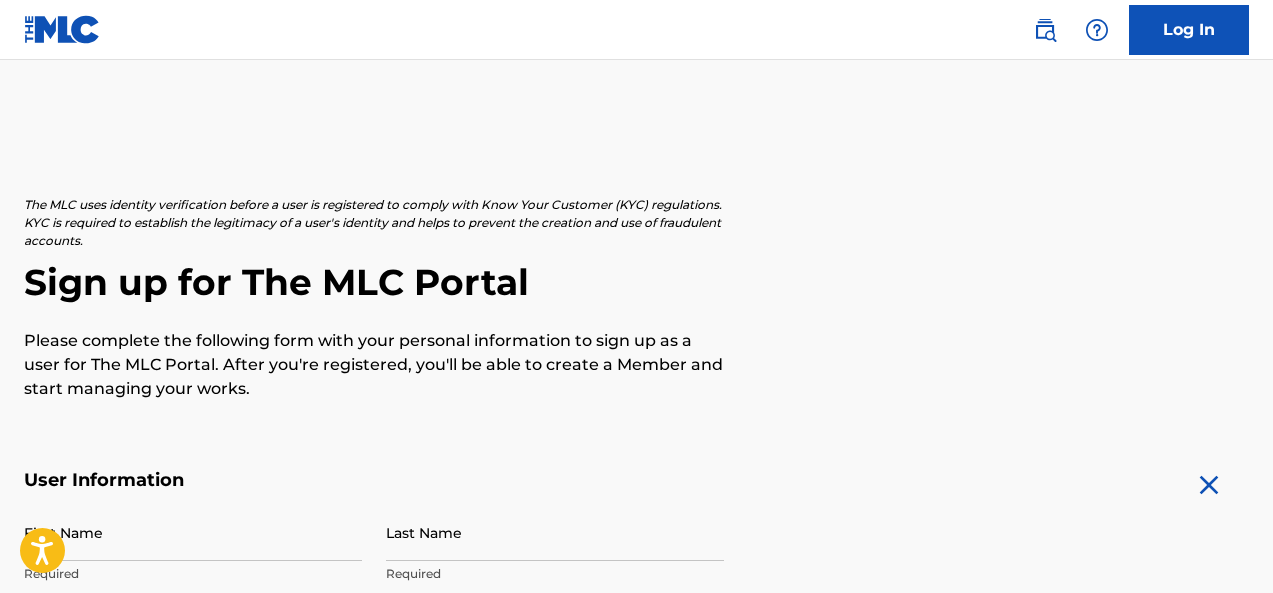 scroll, scrollTop: 0, scrollLeft: 0, axis: both 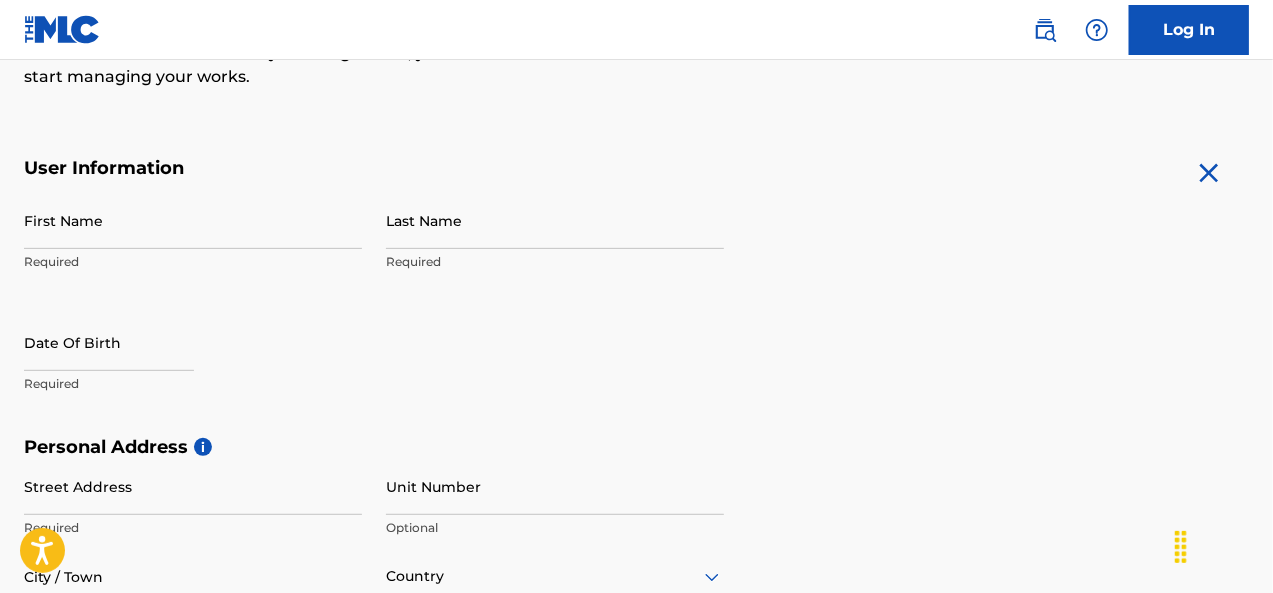 click on "First Name" at bounding box center [193, 220] 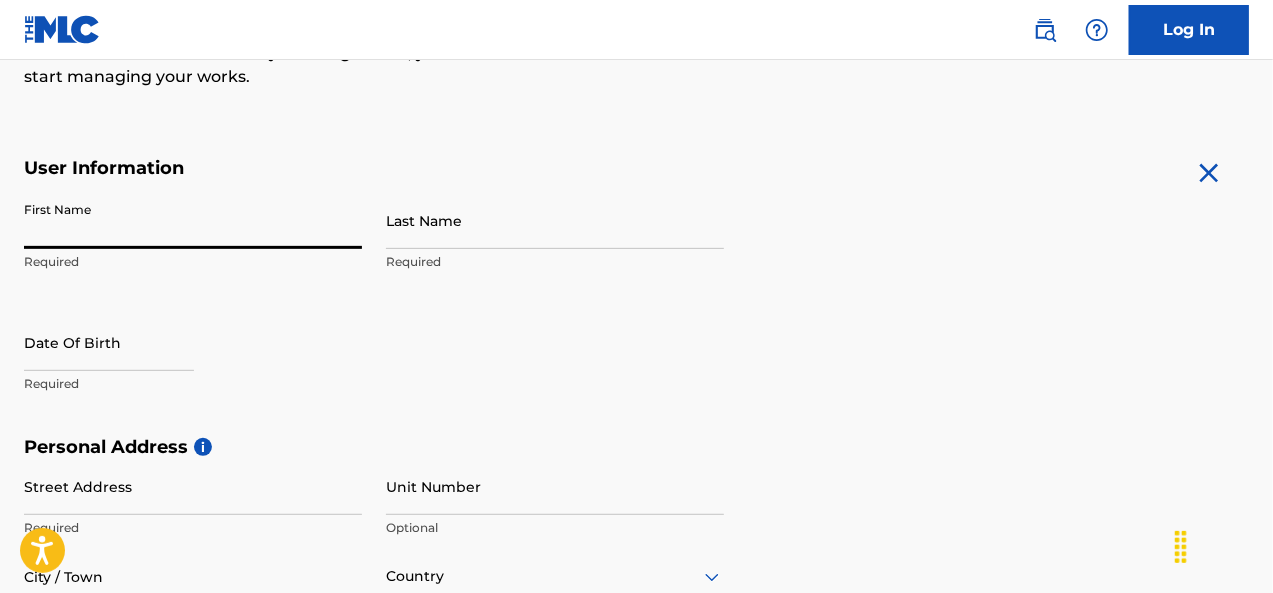 type on "MATTHEW" 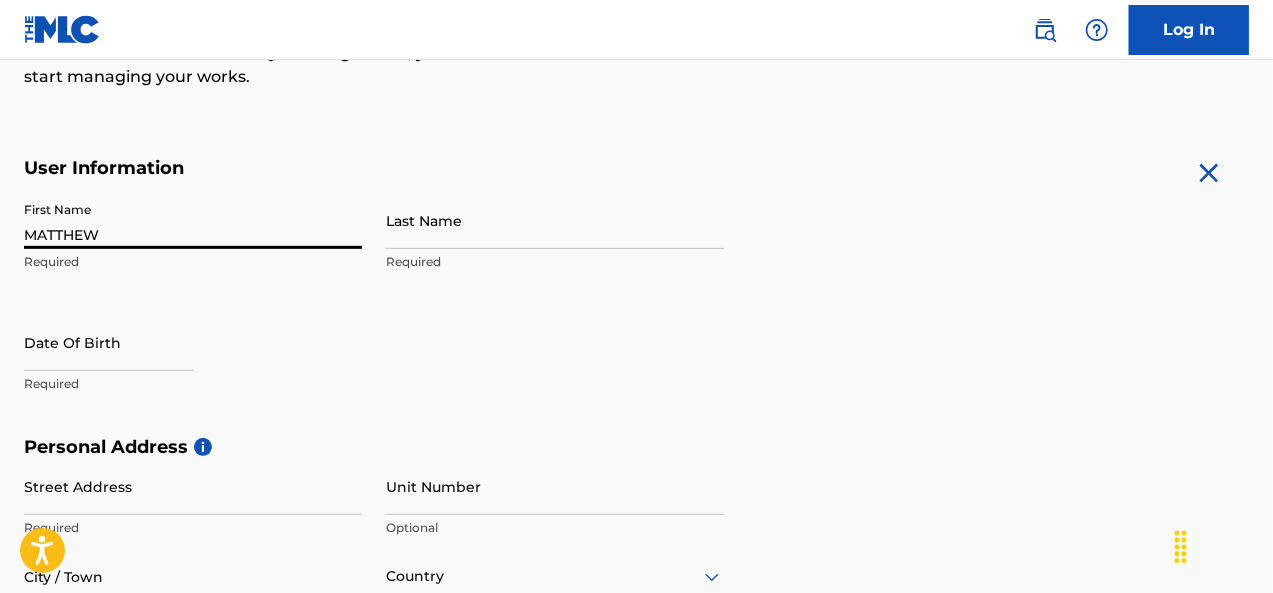 type on "[LAST]" 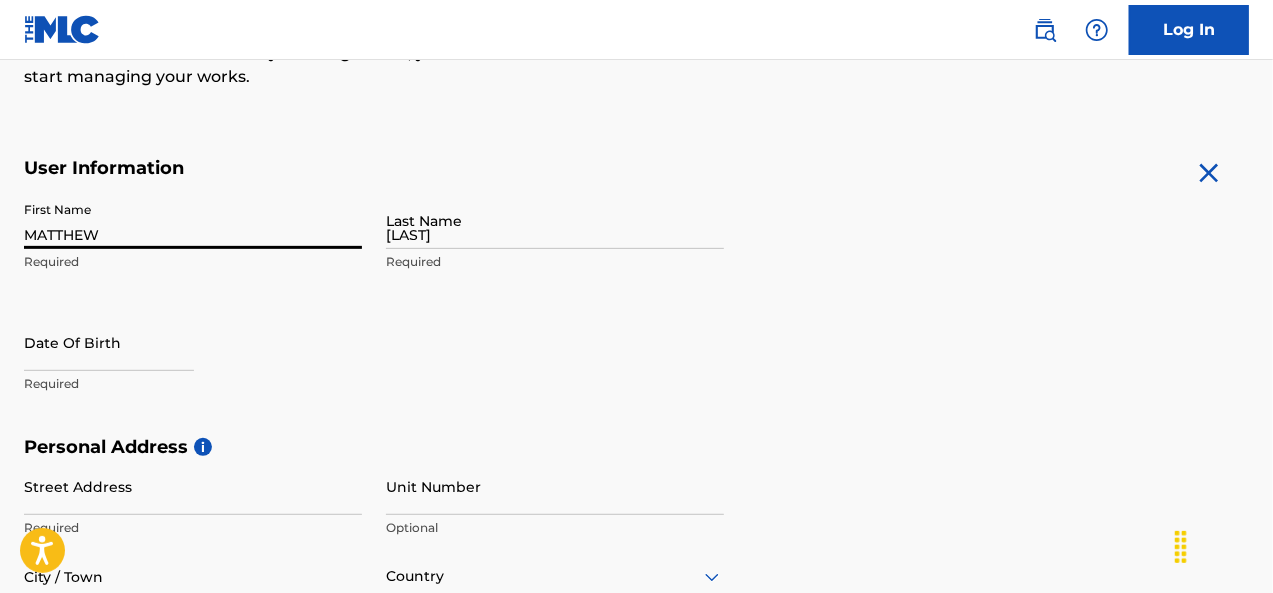 type on "[NUMBER] [STREET], [APT]" 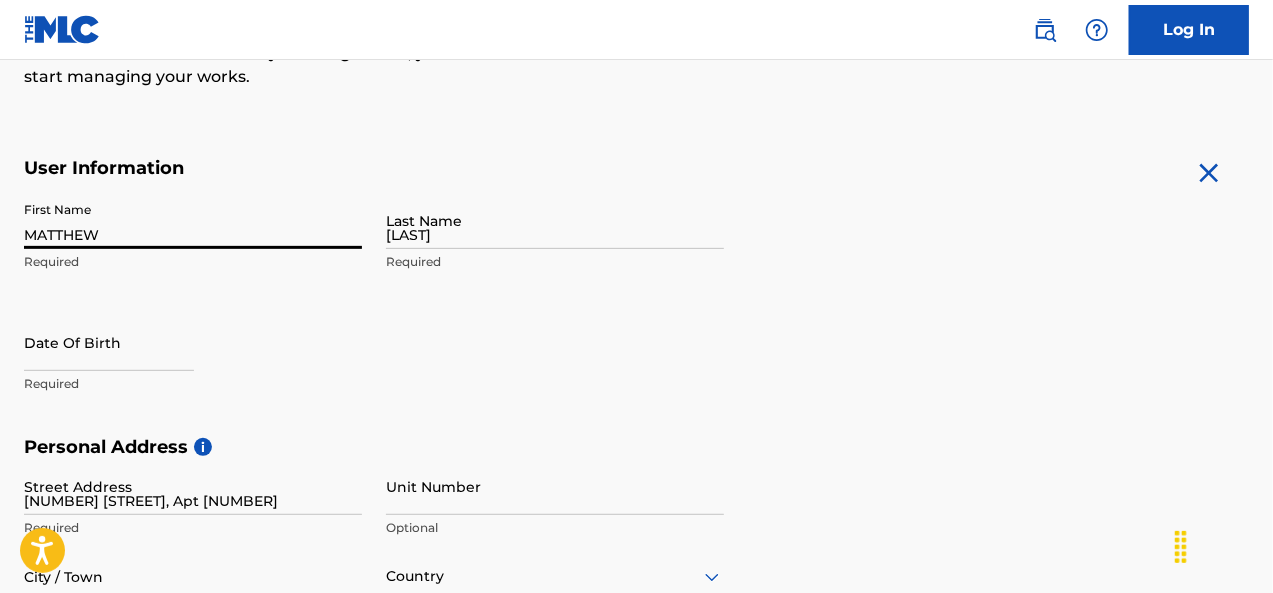 type on "[LAST]" 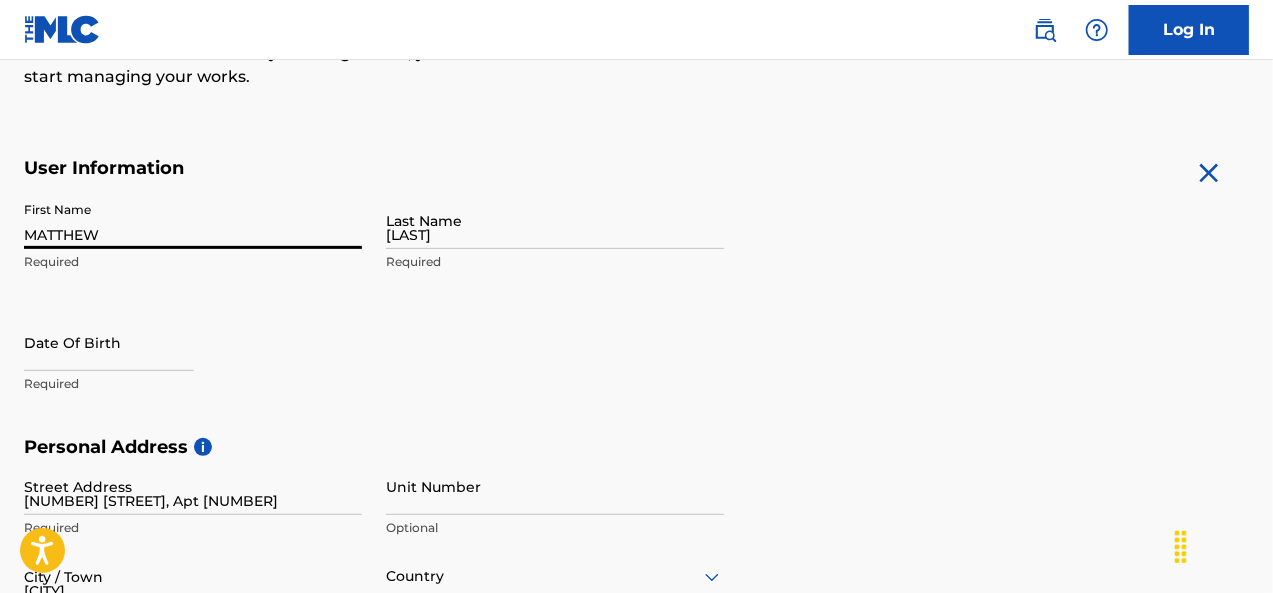 type on "United States" 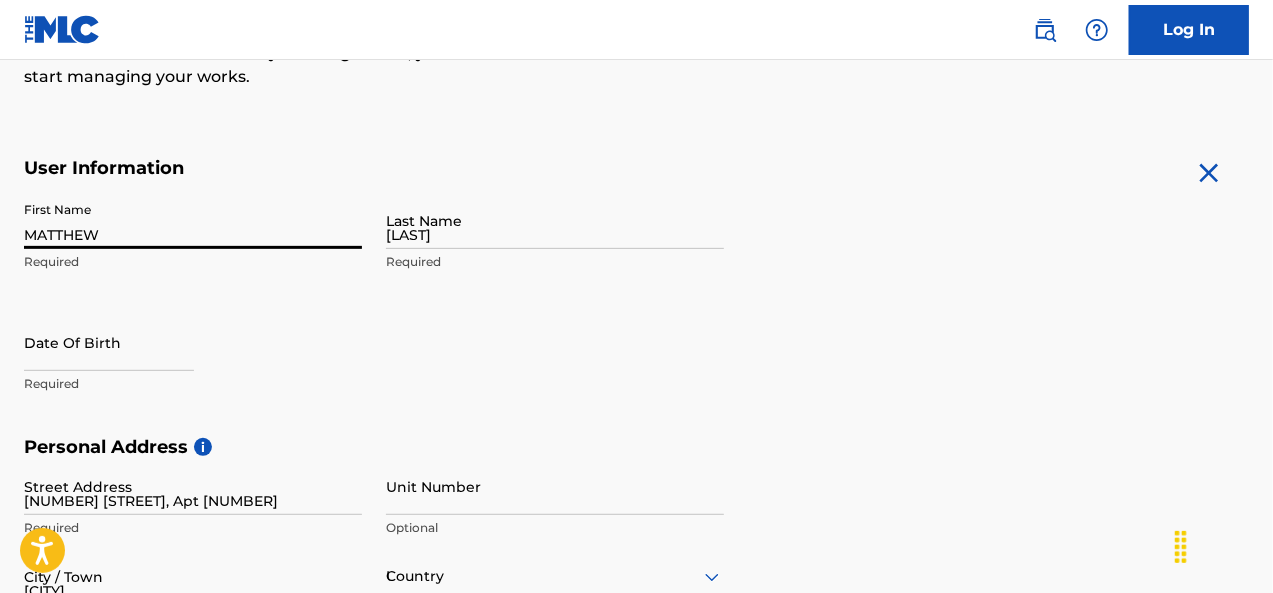 type on "TN" 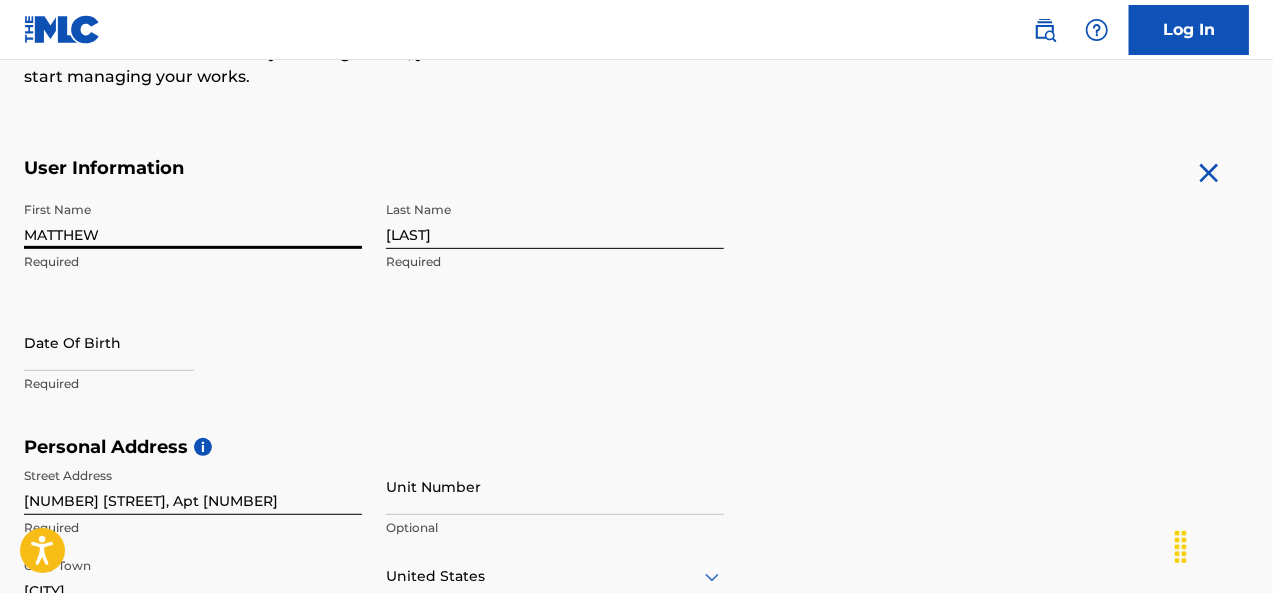 scroll, scrollTop: 369, scrollLeft: 0, axis: vertical 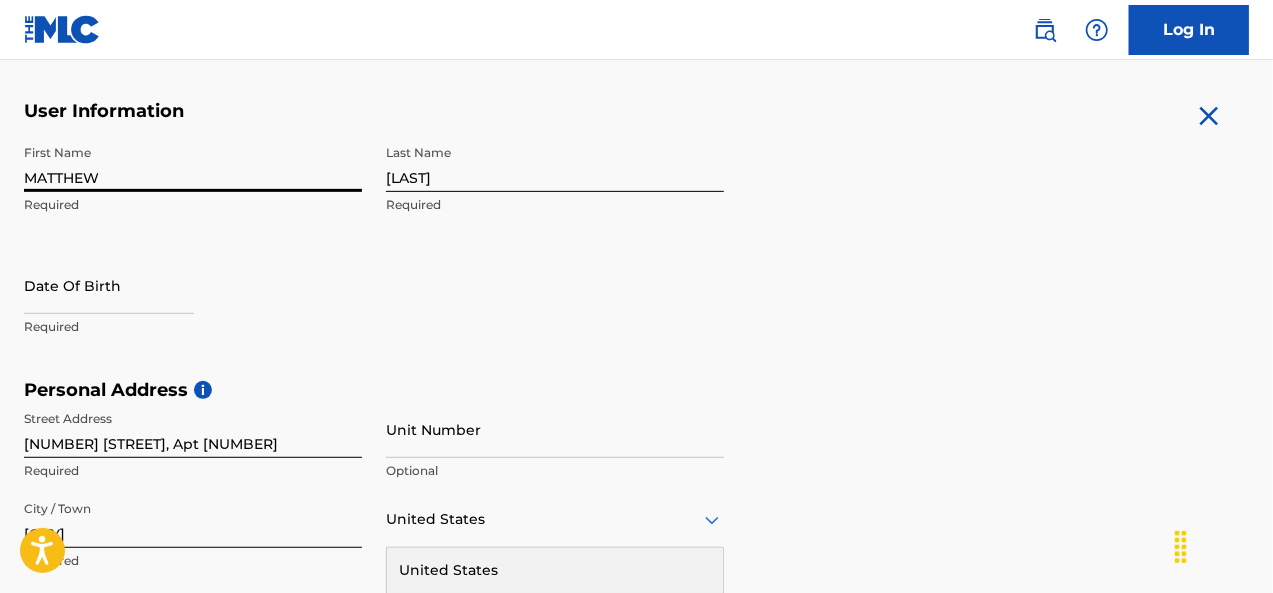 select on "7" 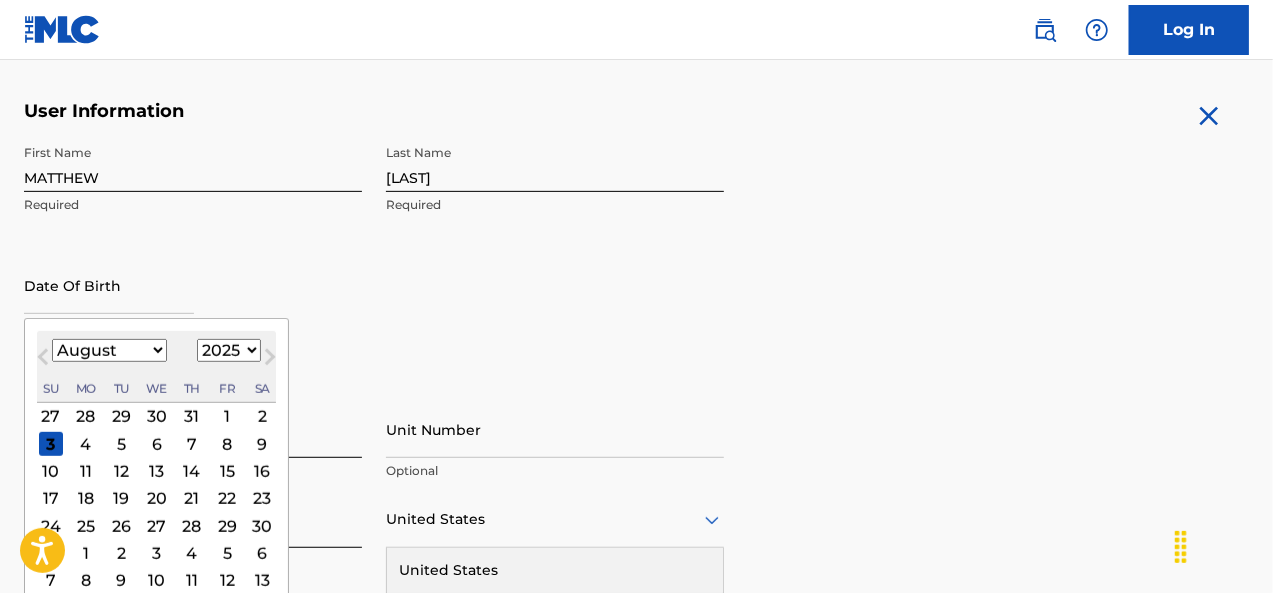 click at bounding box center (109, 285) 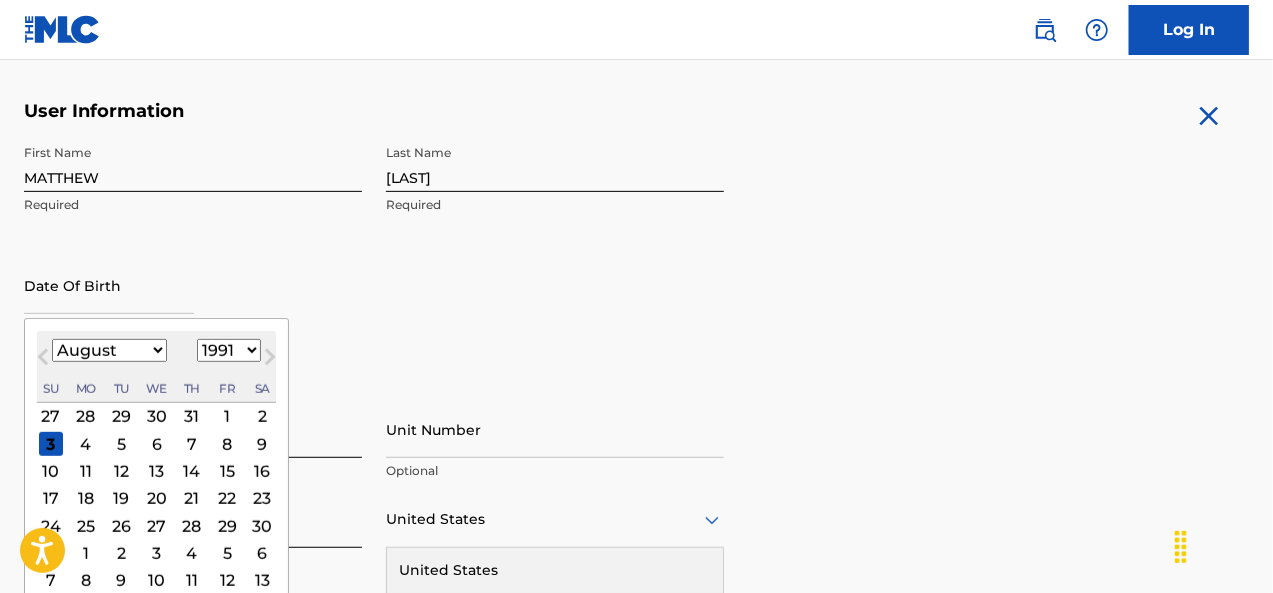 click on "1899 1900 1901 1902 1903 1904 1905 1906 1907 1908 1909 1910 1911 1912 1913 1914 1915 1916 1917 1918 1919 1920 1921 1922 1923 1924 1925 1926 1927 1928 1929 1930 1931 1932 1933 1934 1935 1936 1937 1938 1939 1940 1941 1942 1943 1944 1945 1946 1947 1948 1949 1950 1951 1952 1953 1954 1955 1956 1957 1958 1959 1960 1961 1962 1963 1964 1965 1966 1967 1968 1969 1970 1971 1972 1973 1974 1975 1976 1977 1978 1979 1980 1981 1982 1983 1984 1985 1986 1987 1988 1989 1990 1991 1992 1993 1994 1995 1996 1997 1998 1999 2000 2001 2002 2003 2004 2005 2006 2007 2008 2009 2010 2011 2012 2013 2014 2015 2016 2017 2018 2019 2020 2021 2022 2023 2024 2025 2026 2027 2028 2029 2030 2031 2032 2033 2034 2035 2036 2037 2038 2039 2040 2041 2042 2043 2044 2045 2046 2047 2048 2049 2050 2051 2052 2053 2054 2055 2056 2057 2058 2059 2060 2061 2062 2063 2064 2065 2066 2067 2068 2069 2070 2071 2072 2073 2074 2075 2076 2077 2078 2079 2080 2081 2082 2083 2084 2085 2086 2087 2088 2089 2090 2091 2092 2093 2094 2095 2096 2097 2098 2099 2100" at bounding box center (229, 350) 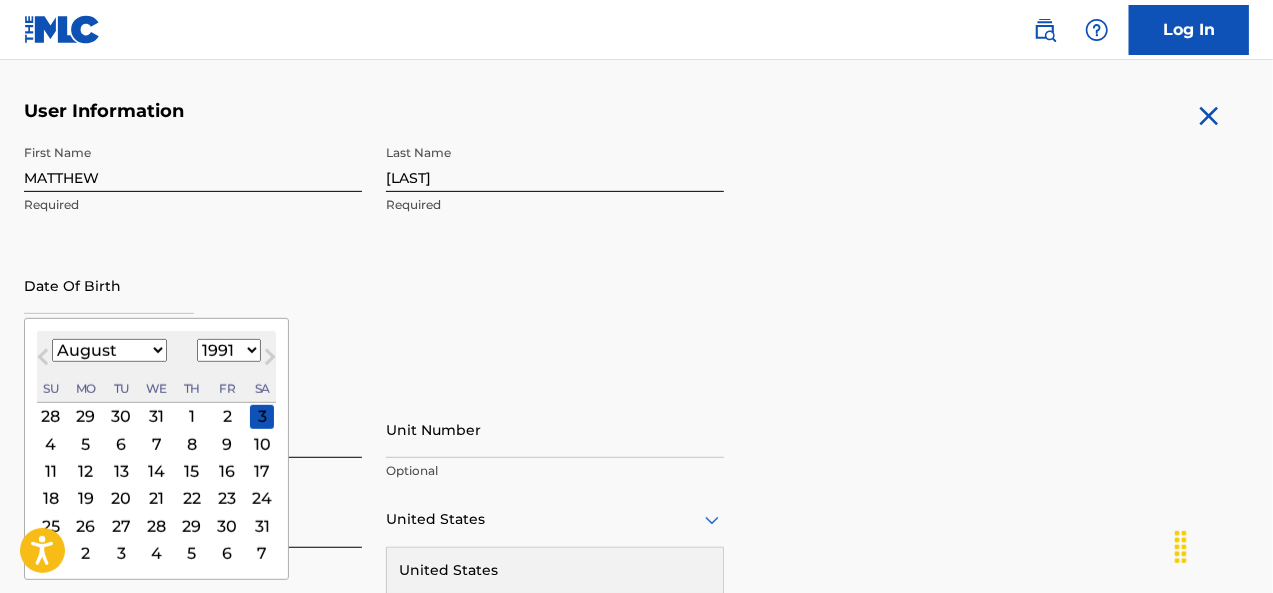 click on "January February March April May June July August September October November December" at bounding box center [109, 350] 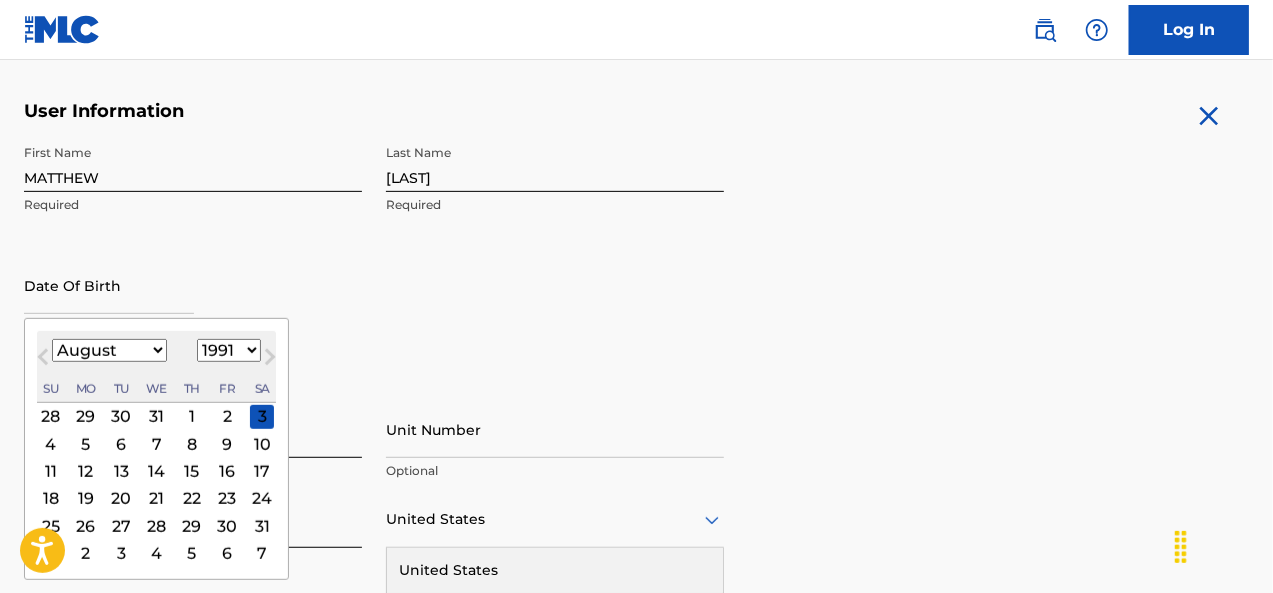 select on "0" 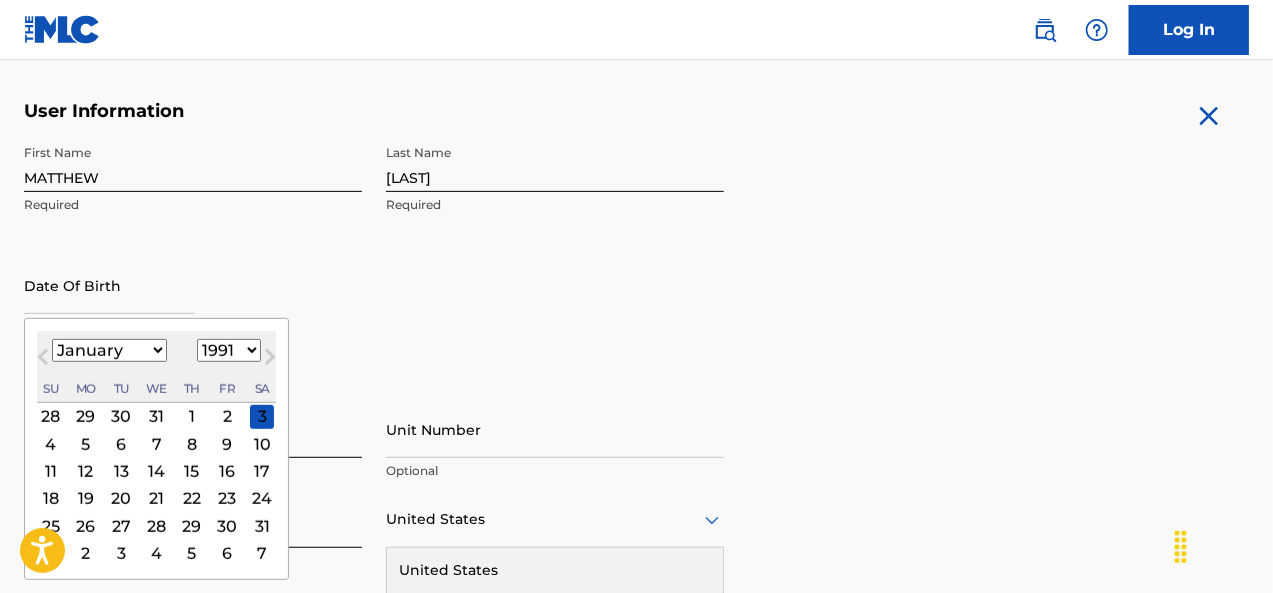 click on "January February March April May June July August September October November December" at bounding box center (109, 350) 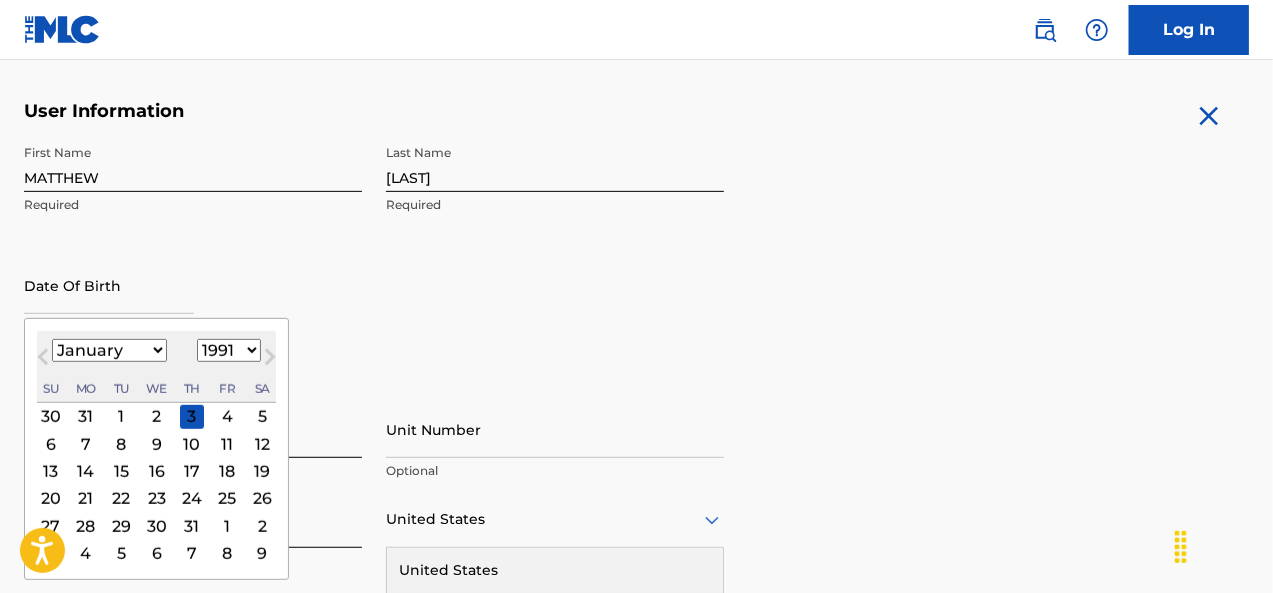 click on "21" at bounding box center (86, 498) 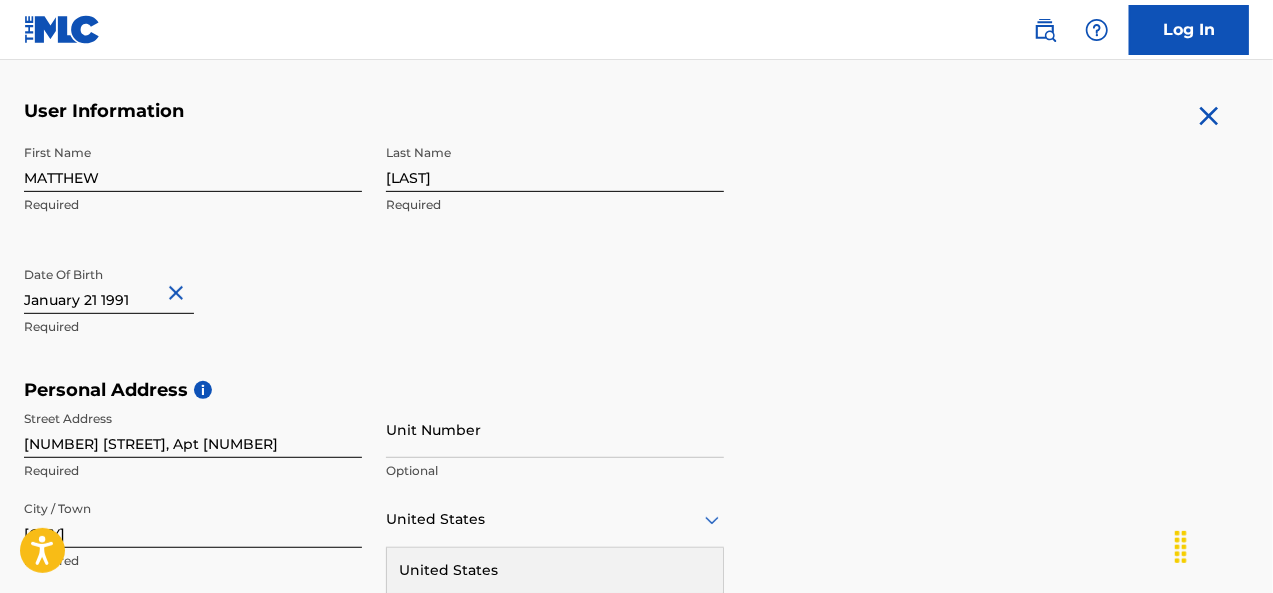 drag, startPoint x: 1272, startPoint y: 222, endPoint x: 1279, endPoint y: 280, distance: 58.420887 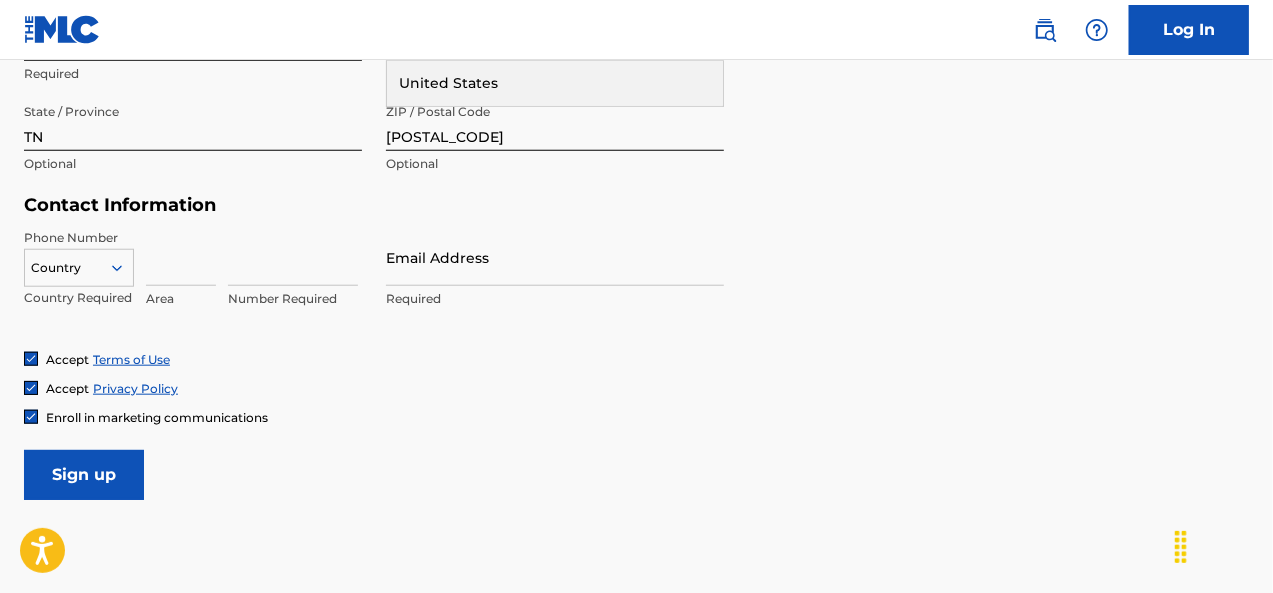 scroll, scrollTop: 860, scrollLeft: 0, axis: vertical 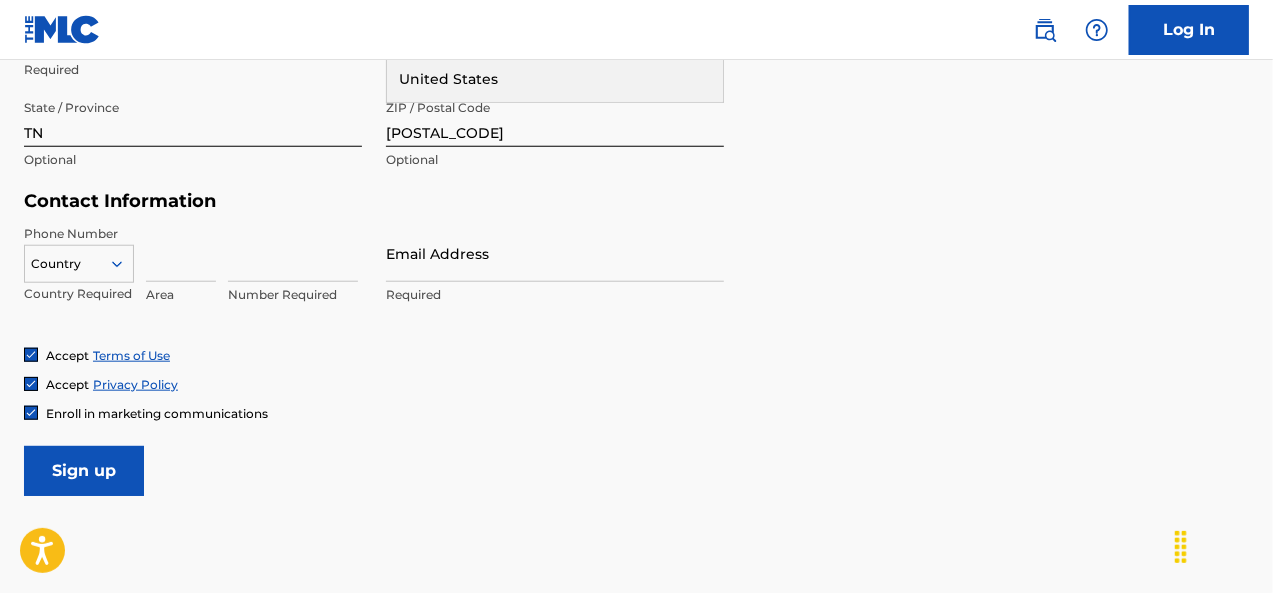 click 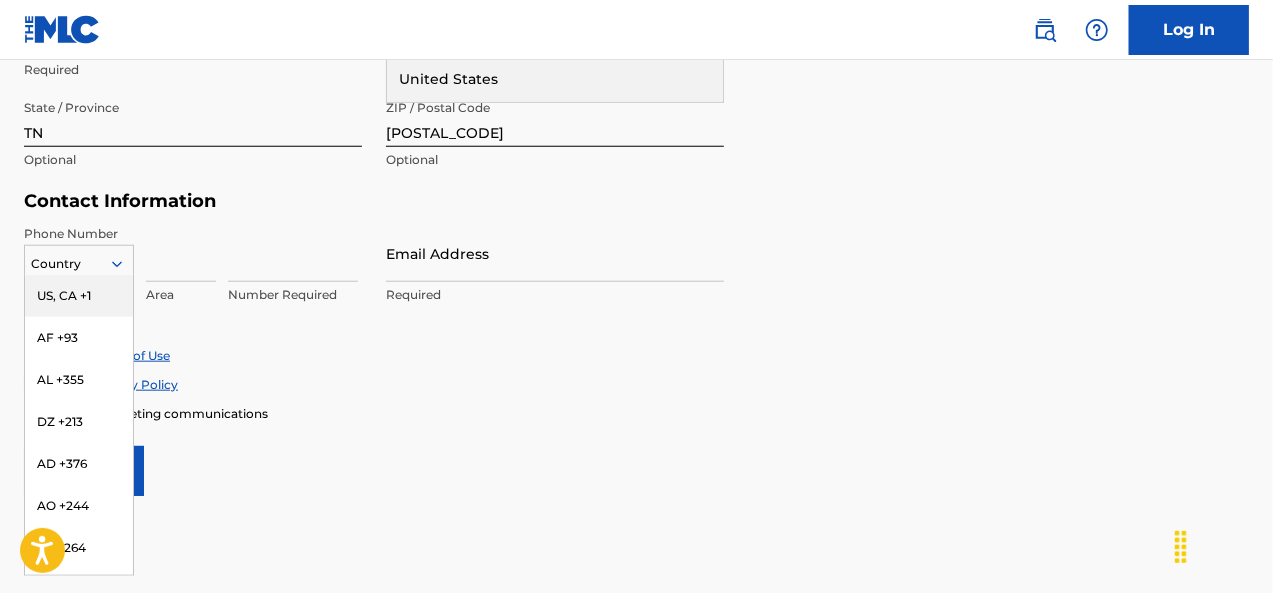 click on "US, CA +1" at bounding box center [79, 296] 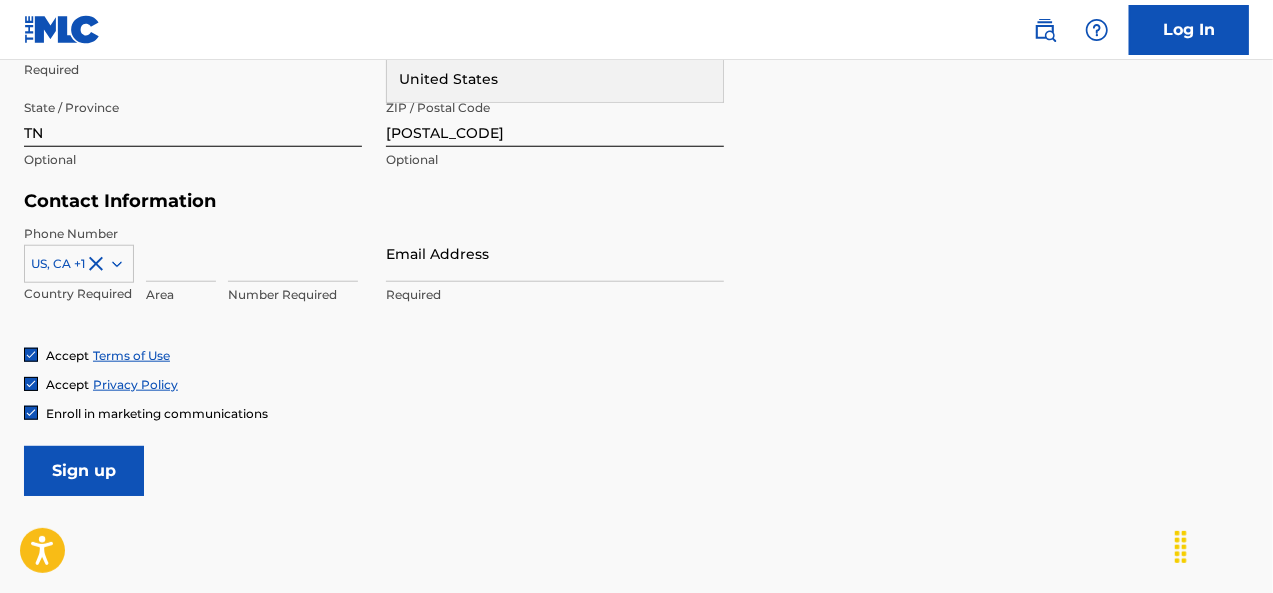 click at bounding box center (181, 253) 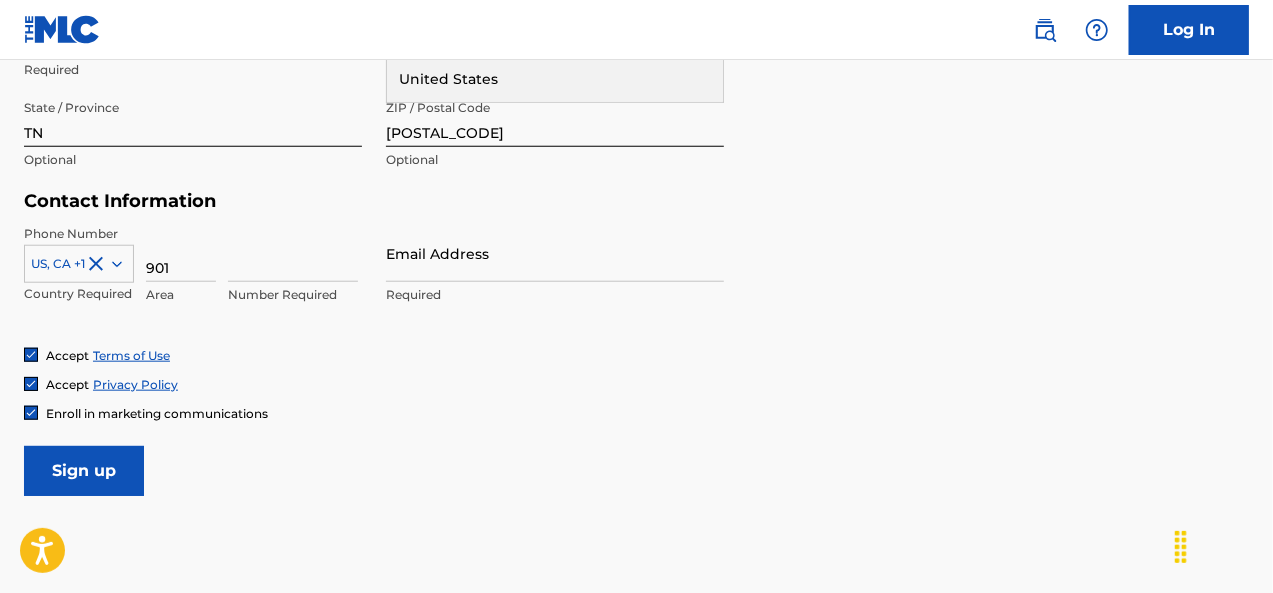 type on "901" 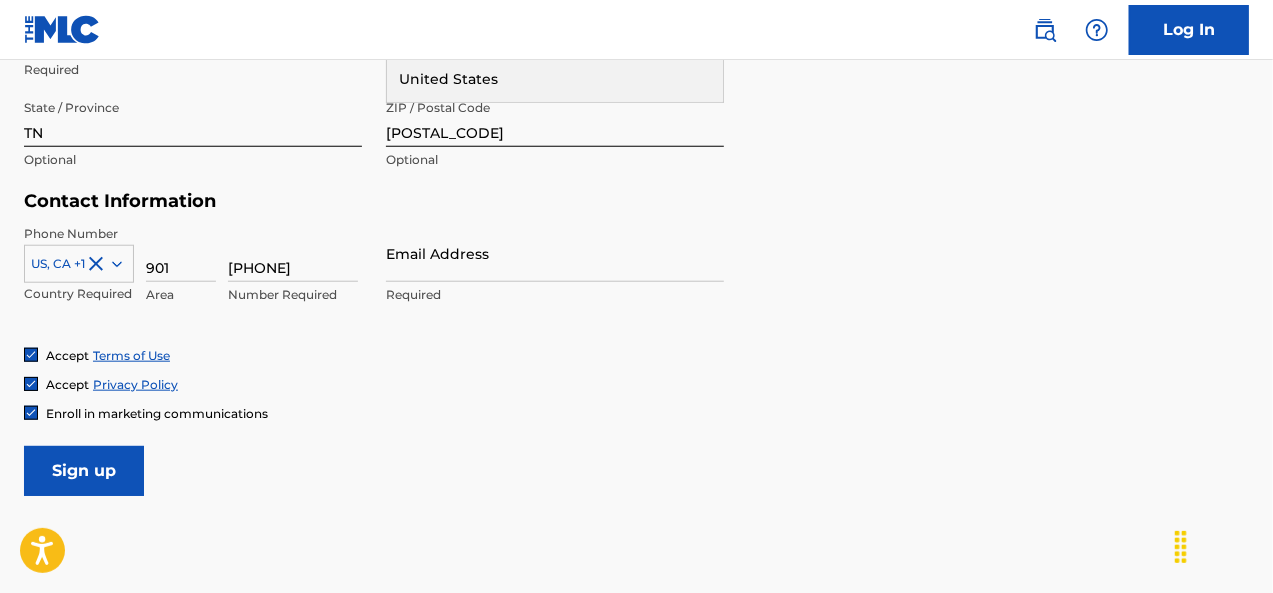 type on "3350929" 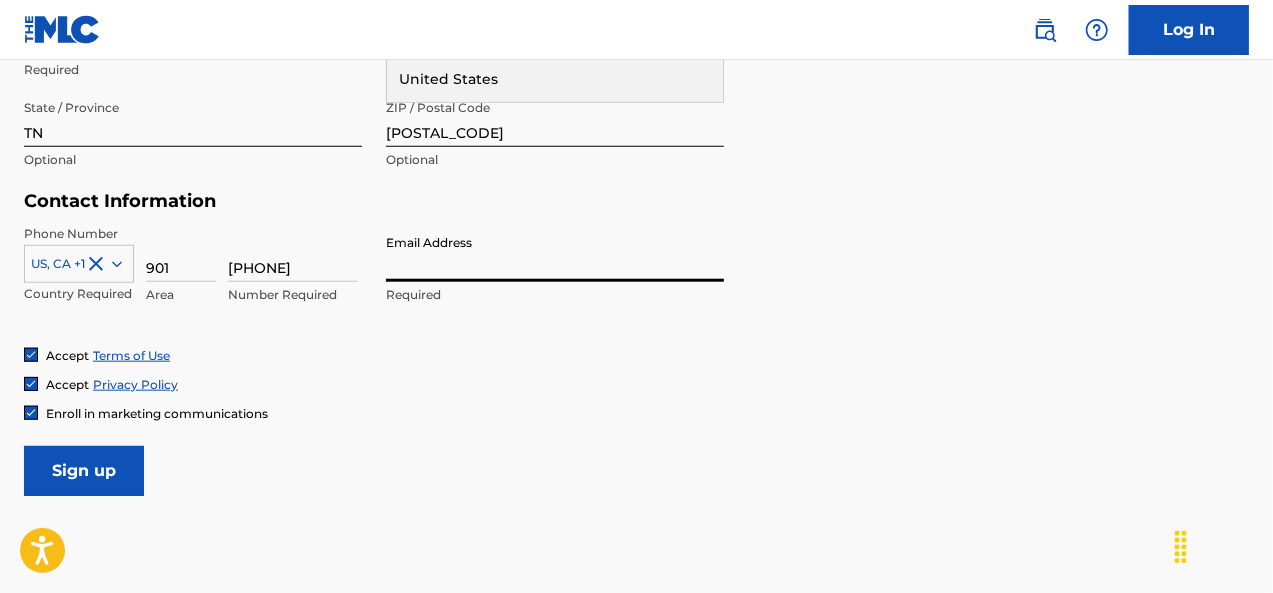 type on "[EMAIL]" 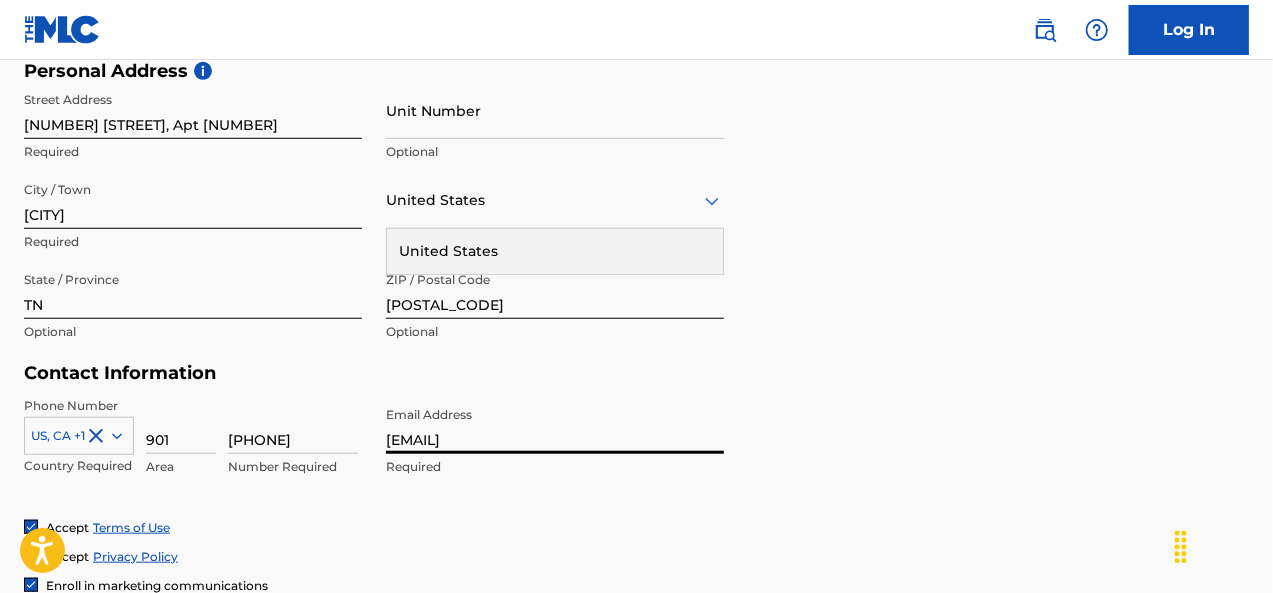 scroll, scrollTop: 685, scrollLeft: 0, axis: vertical 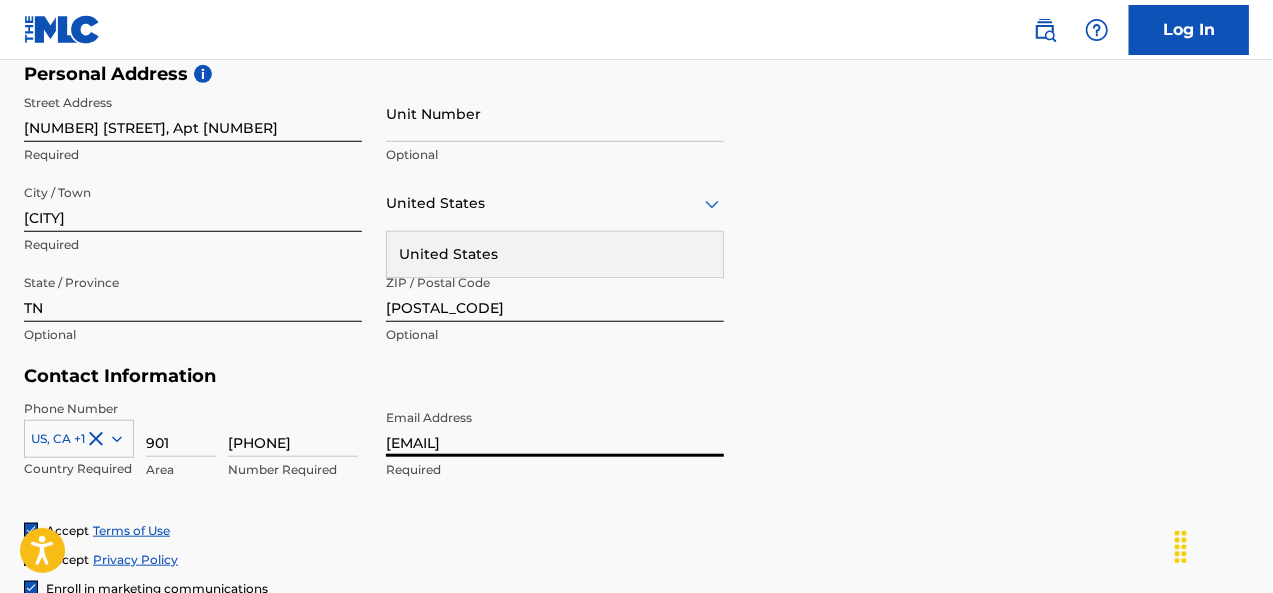 click on "US, CA +1" at bounding box center [79, 435] 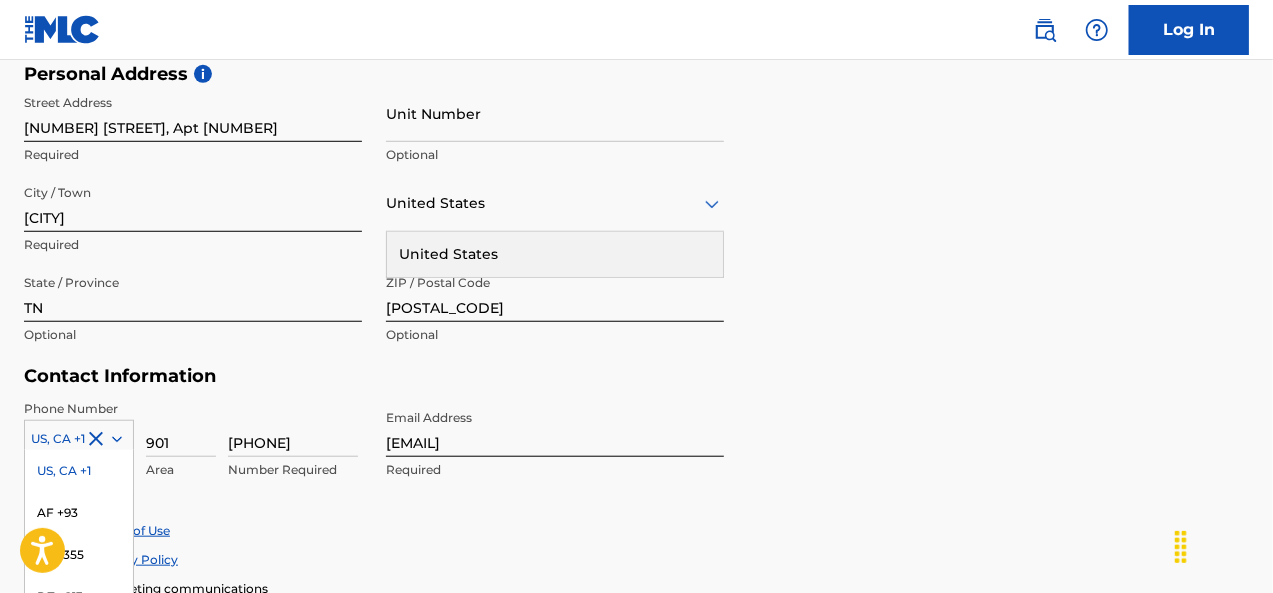 scroll, scrollTop: 842, scrollLeft: 0, axis: vertical 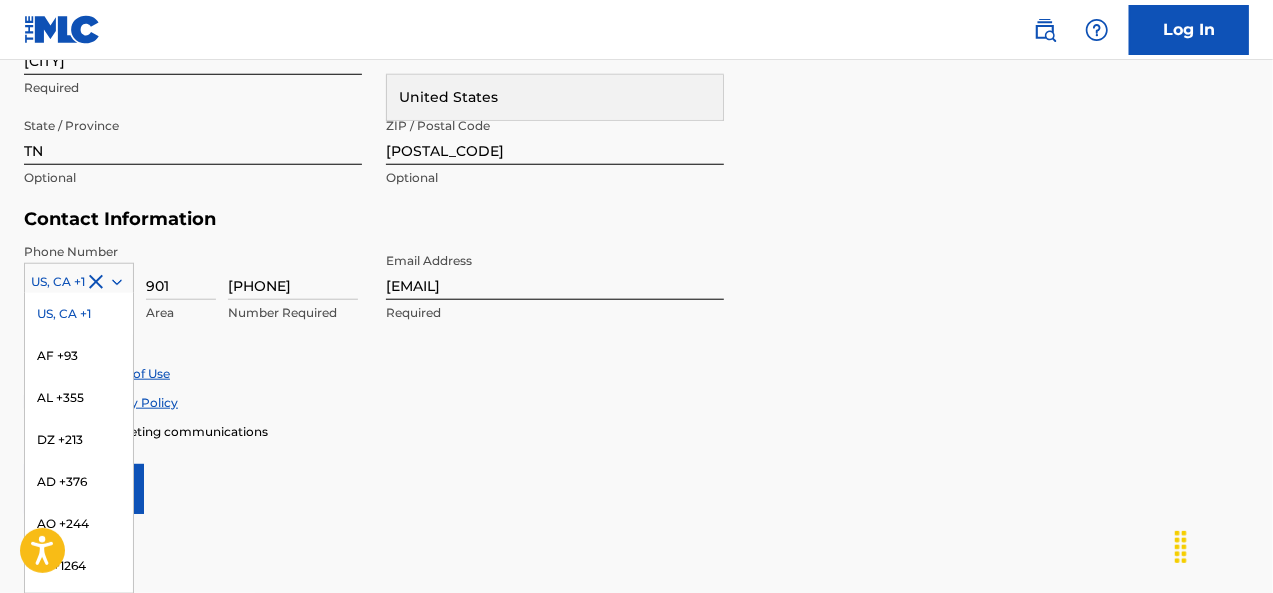 click on "User Information First Name MATTHEW Required Last Name FAULKNER Required Date Of Birth Required Personal Address i Street Address 1469 Dexter Lake Dr., Apt 304 Required Unit Number Optional City / Town Cordova Required United States United States Required State / Province TN Optional ZIP / Postal Code 38016 Optional Contact Information Phone Number 216 results available. Use Up and Down to choose options, press Enter to select the currently focused option, press Escape to exit the menu, press Tab to select the option and exit the menu. US, CA +1 US, CA +1 AF +93 AL +355 DZ +213 AD +376 AO +244 AI +1264 AG +1268 AR +54 AM +374 AW +297 AU +61 AT +43 AZ +994 BS +1242 BH +973 BD +880 BB +1246 BY +375 BE +32 BZ +501 BJ +229 BM +1441 BT +975 BO +591 BA +387 BW +267 BR +55 BN +673 BG +359 BF +226 BI +257 KH +855 CM +237 CV +238 KY +1345 CF +236 TD +235 CL +56 CN +86 CO +57 KM +269 CG, CD +242 CK +682 CR +506 CI +225 HR +385 CU +53 CY +357 CZ +420 DK +45 DJ +253 DM +1767 DO +1809 EC +593 EG +20 SV +503 GQ +240 FR +33" at bounding box center [636, 70] 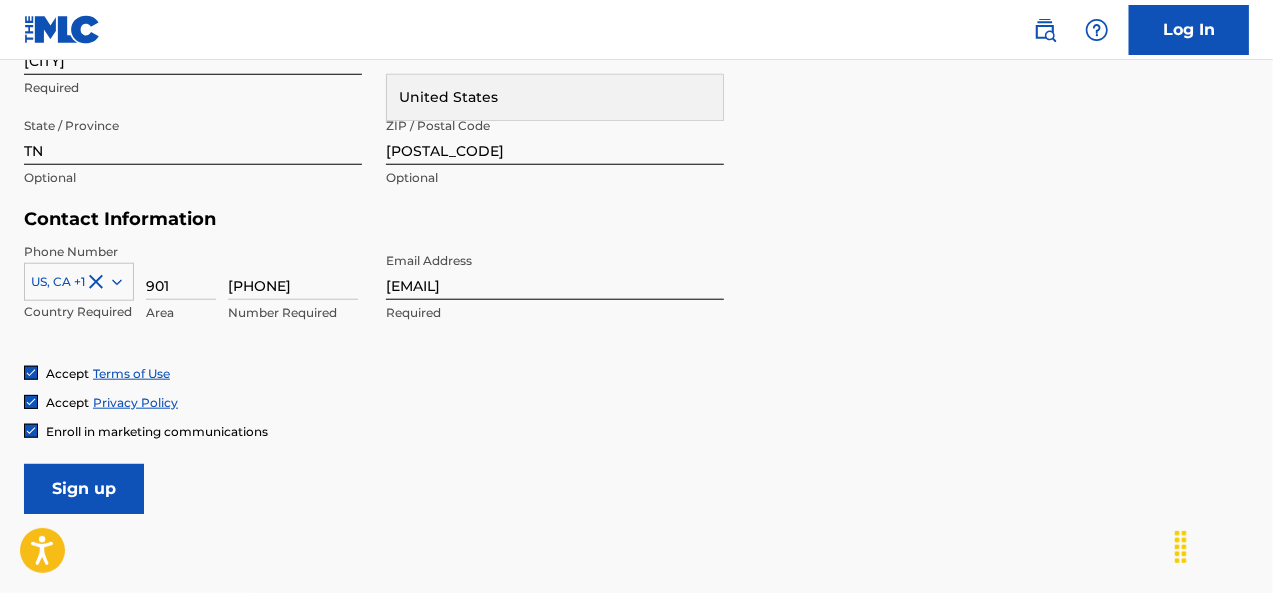 click on "Sign up" at bounding box center (84, 489) 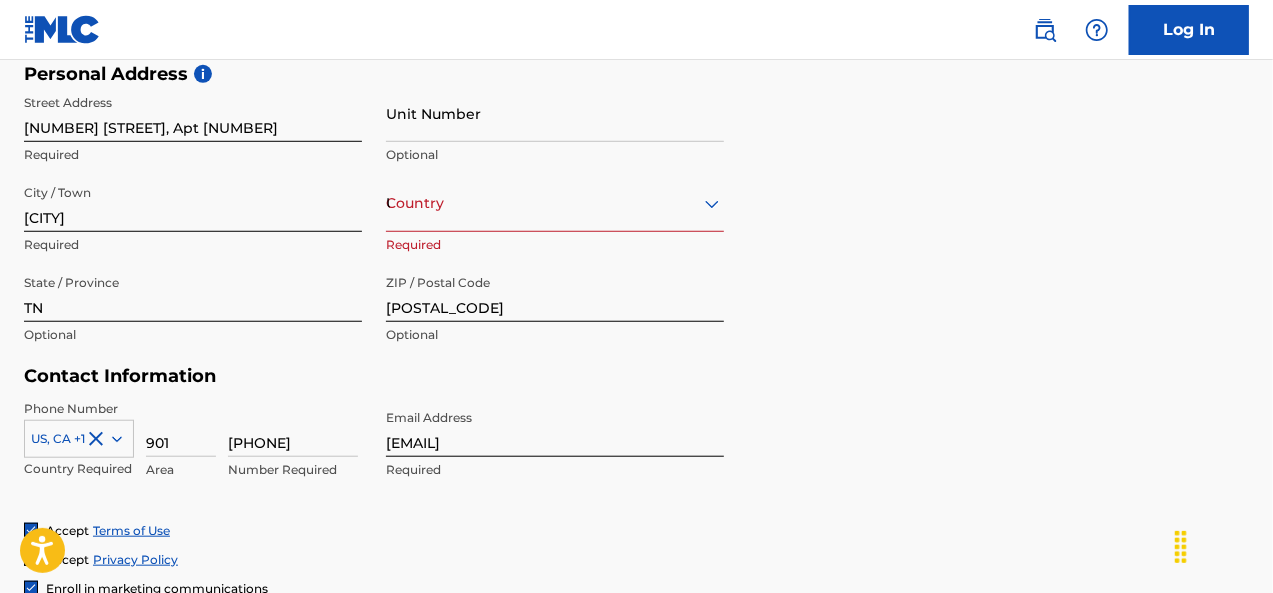 scroll, scrollTop: 655, scrollLeft: 0, axis: vertical 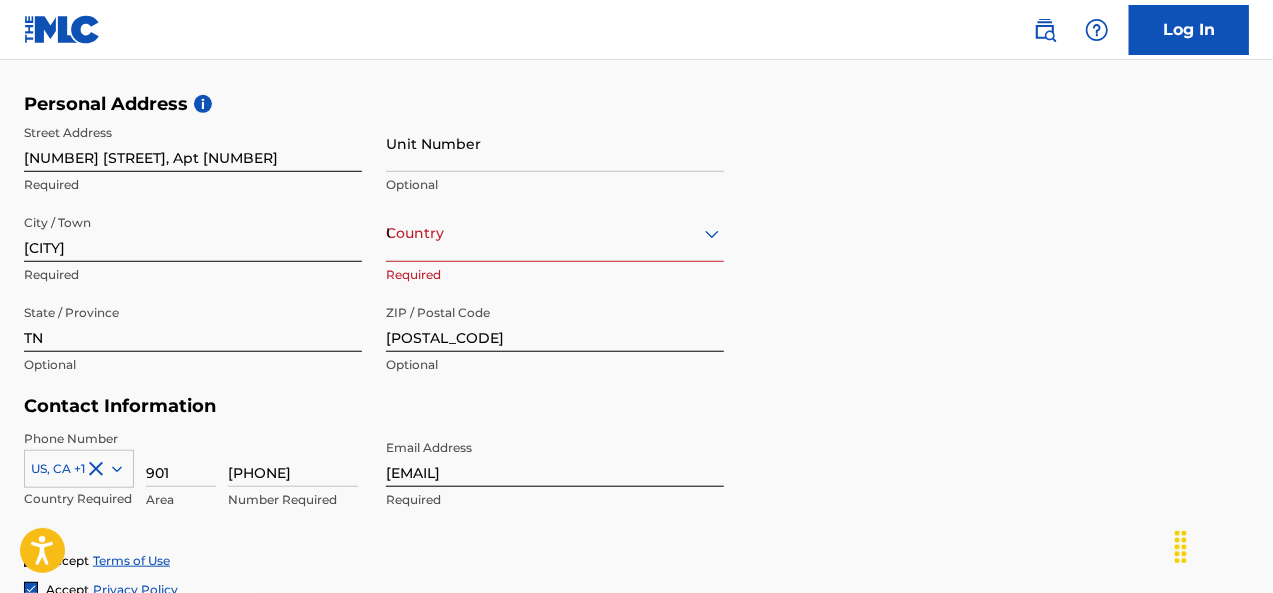 click on "Country United States" at bounding box center [555, 233] 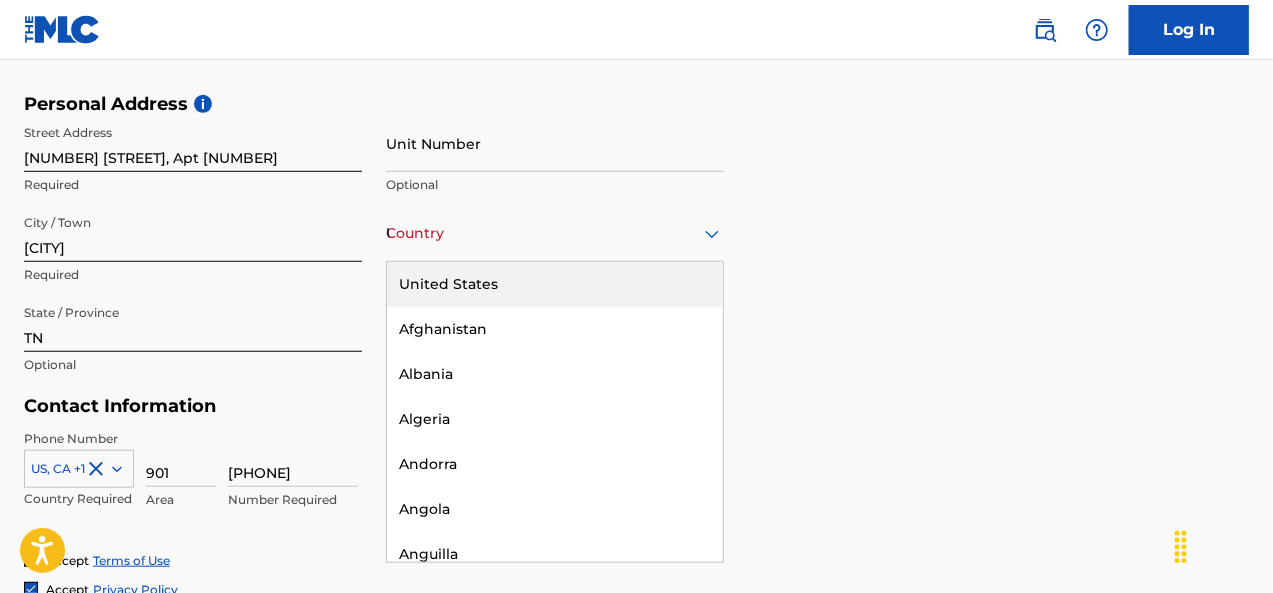 click on "United States" at bounding box center [555, 284] 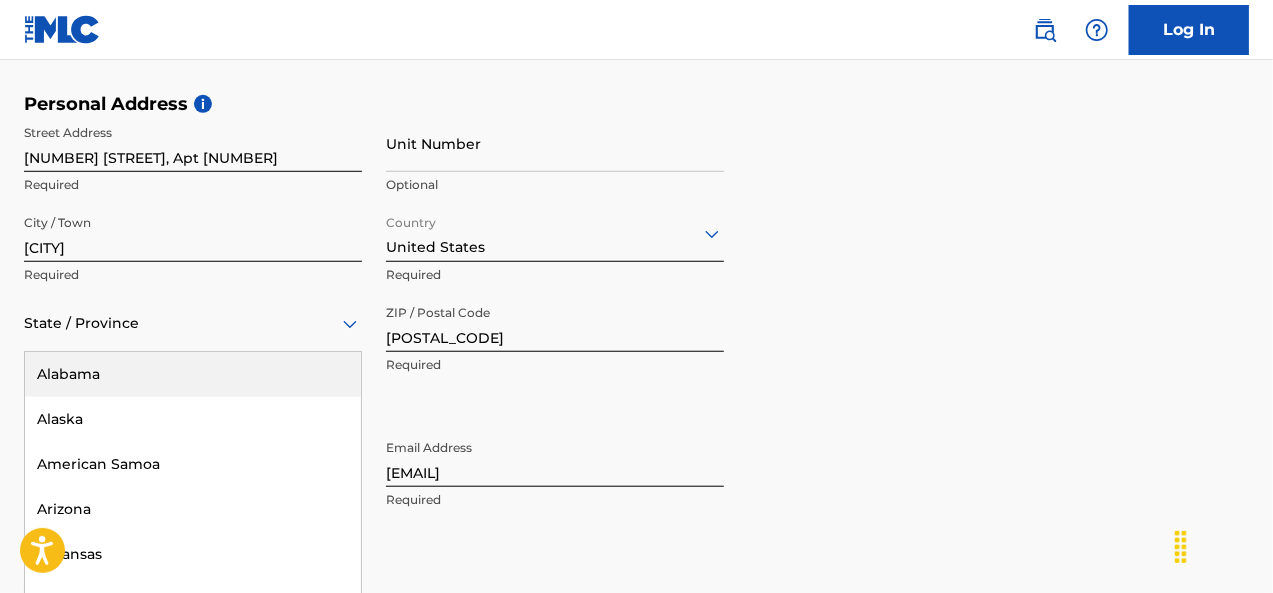 scroll, scrollTop: 714, scrollLeft: 0, axis: vertical 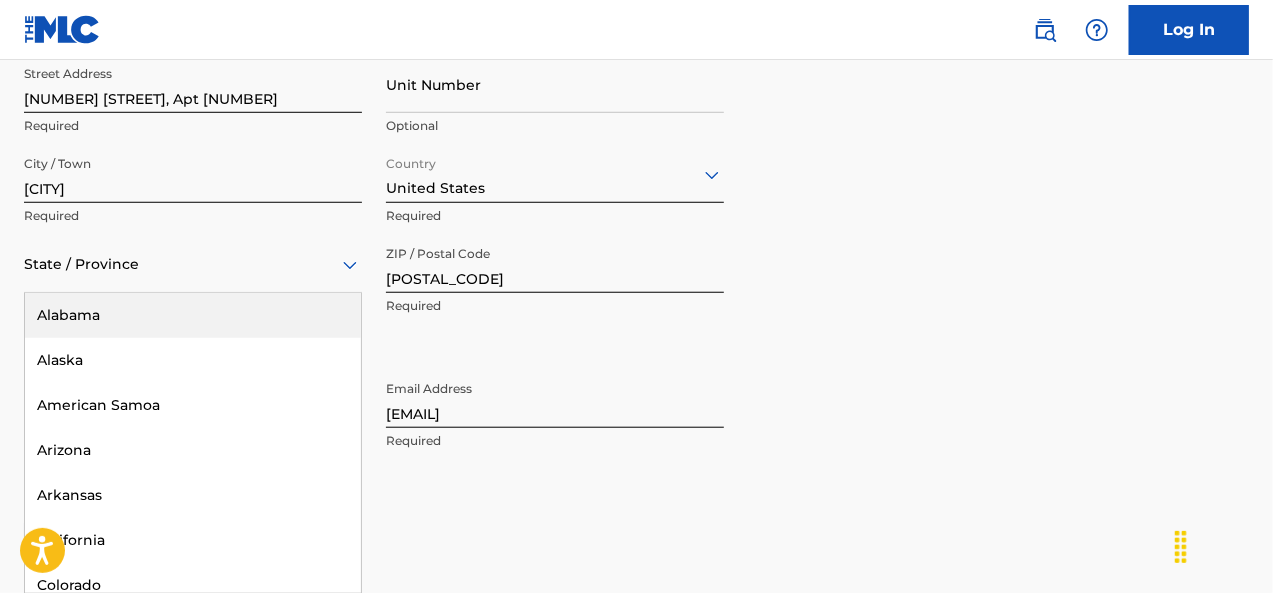 click on "57 results available. Use Up and Down to choose options, press Enter to select the currently focused option, press Escape to exit the menu, press Tab to select the option and exit the menu. State / Province Alabama Alaska American Samoa Arizona Arkansas California Colorado Connecticut Delaware District of Columbia Florida Georgia Guam Hawaii Idaho Illinois Indiana Iowa Kansas Kentucky Louisiana Maine Maryland Massachusetts Michigan Minnesota Mississippi Missouri Montana Nebraska Nevada New Hampshire New Jersey New Mexico New York North Carolina North Dakota Northern Mariana Islands Ohio Oklahoma Oregon Pennsylvania Puerto Rico Puerto Rico Rhode Island South Carolina South Dakota Tennessee Texas Utah Vermont Virgin Islands, U.S. Virginia Washington West Virginia Wisconsin Wyoming" at bounding box center [193, 264] 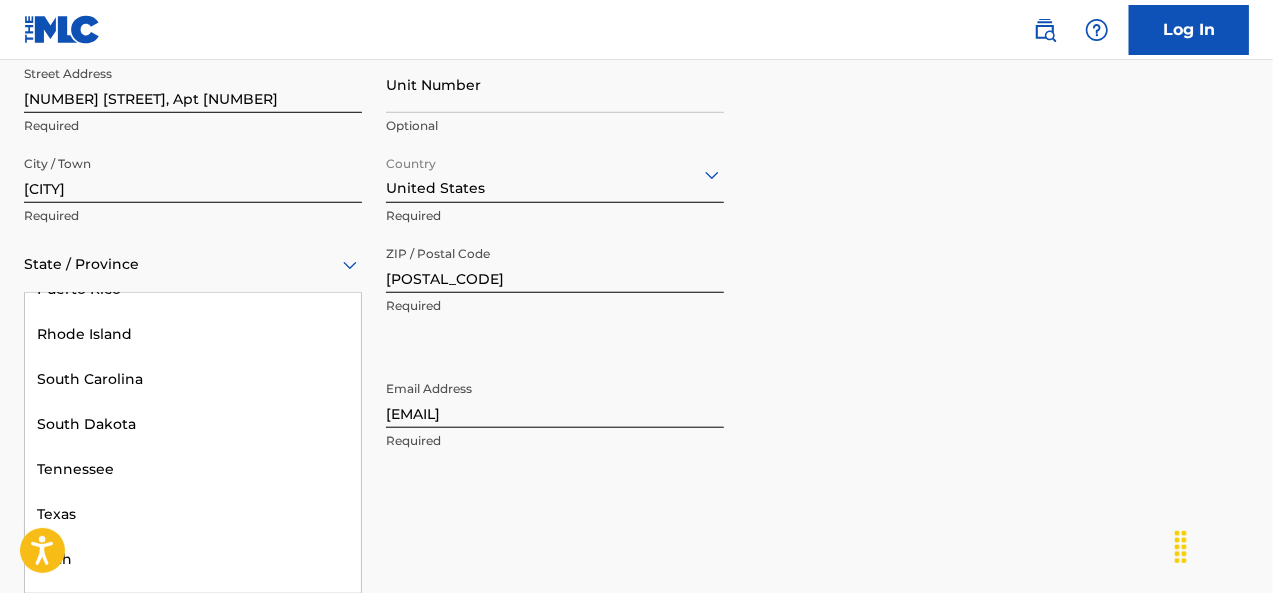 scroll, scrollTop: 2024, scrollLeft: 0, axis: vertical 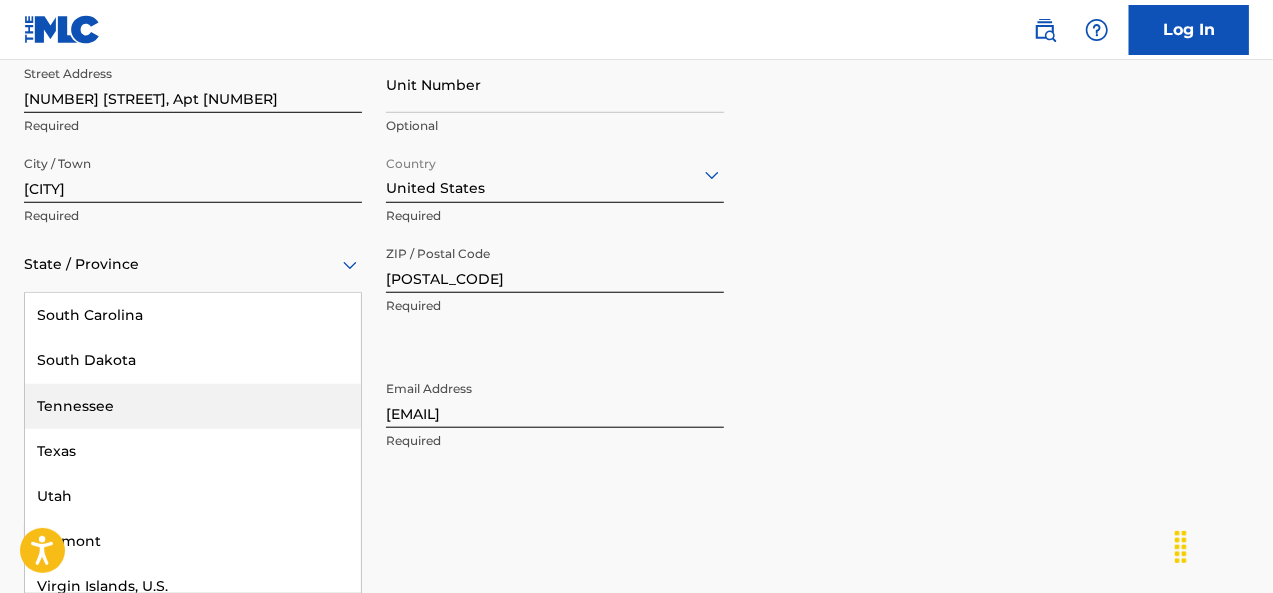 click on "Tennessee" at bounding box center [193, 406] 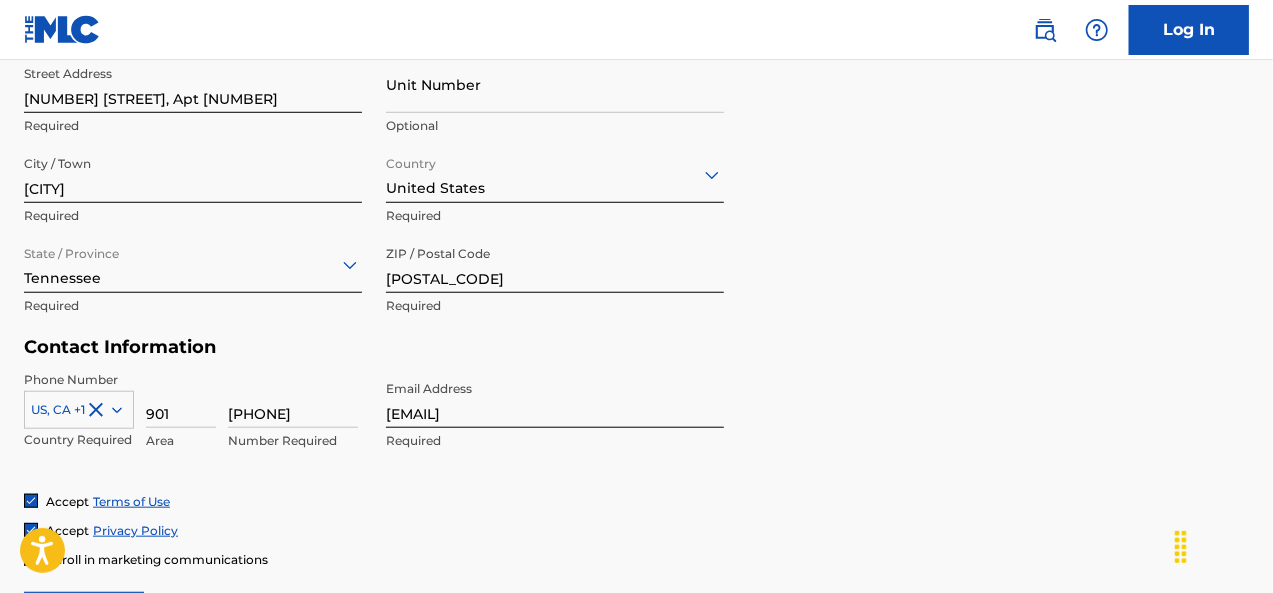 click on "User Information First Name MATTHEW Required Last Name FAULKNER Required Date Of Birth Required Personal Address i Street Address 1469 Dexter Lake Dr., Apt 304 Required Unit Number Optional City / Town Cordova Required Country United States Required State / Province Tennessee Required ZIP / Postal Code 38016 Required Contact Information Phone Number US, CA +1 Country Required 901 Area 3350929 Number Required Email Address iammattlucas@gmail.com Required Accept Terms of Use Accept Privacy Policy Enroll in marketing communications Sign up" at bounding box center (636, 198) 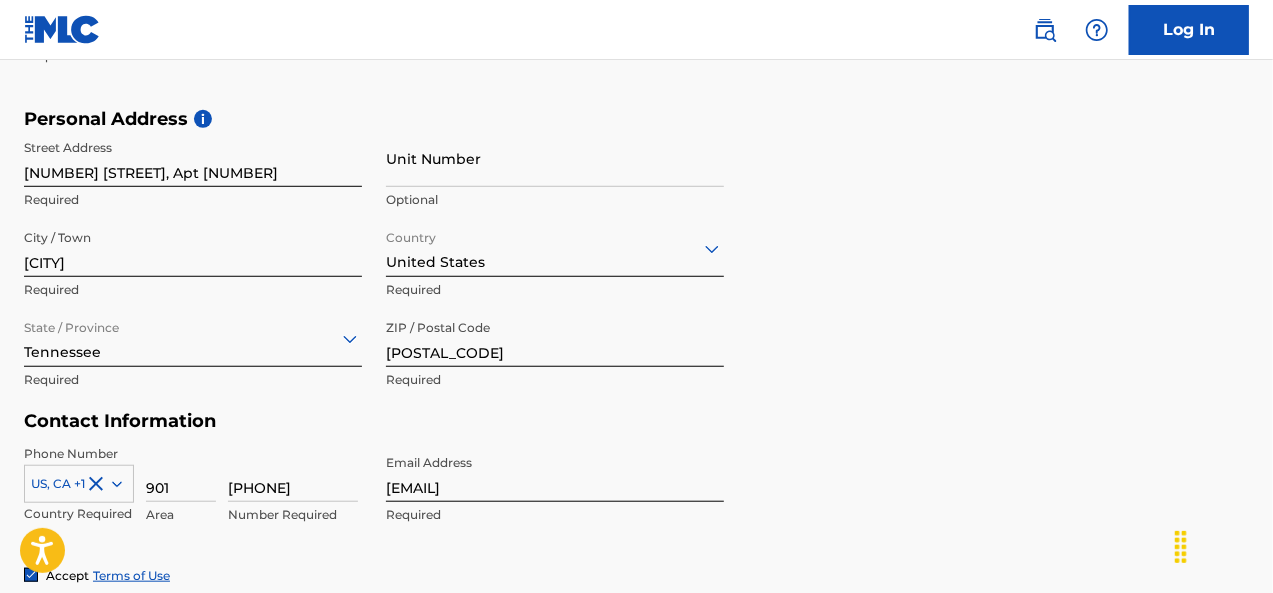 scroll, scrollTop: 970, scrollLeft: 0, axis: vertical 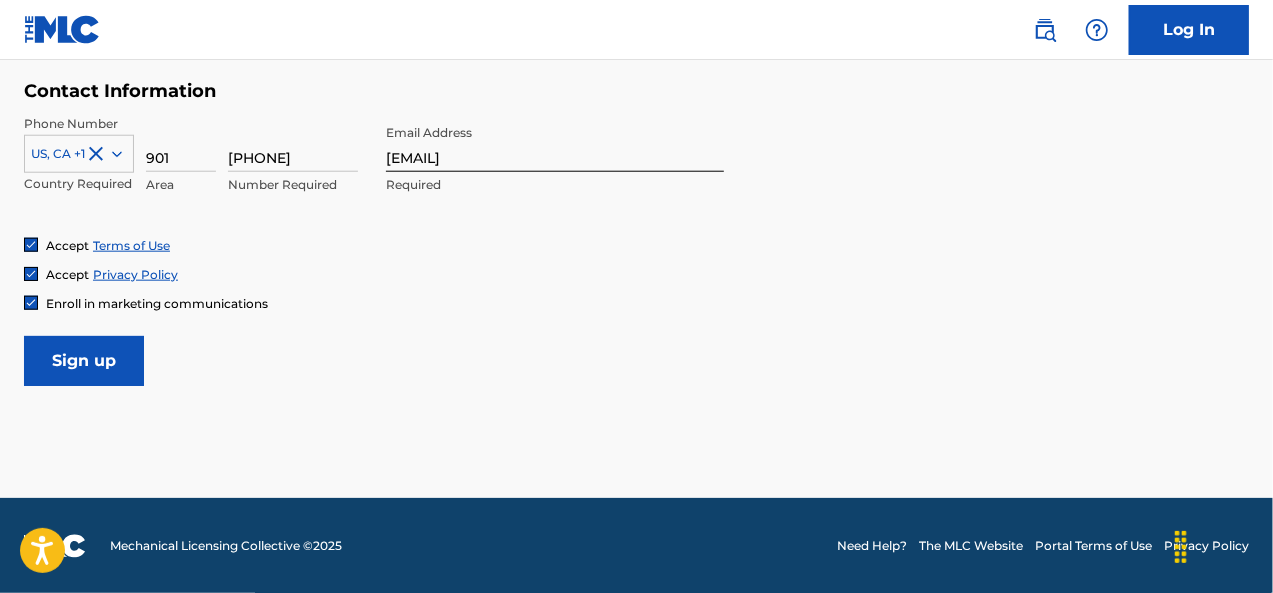 click on "Sign up" at bounding box center (84, 361) 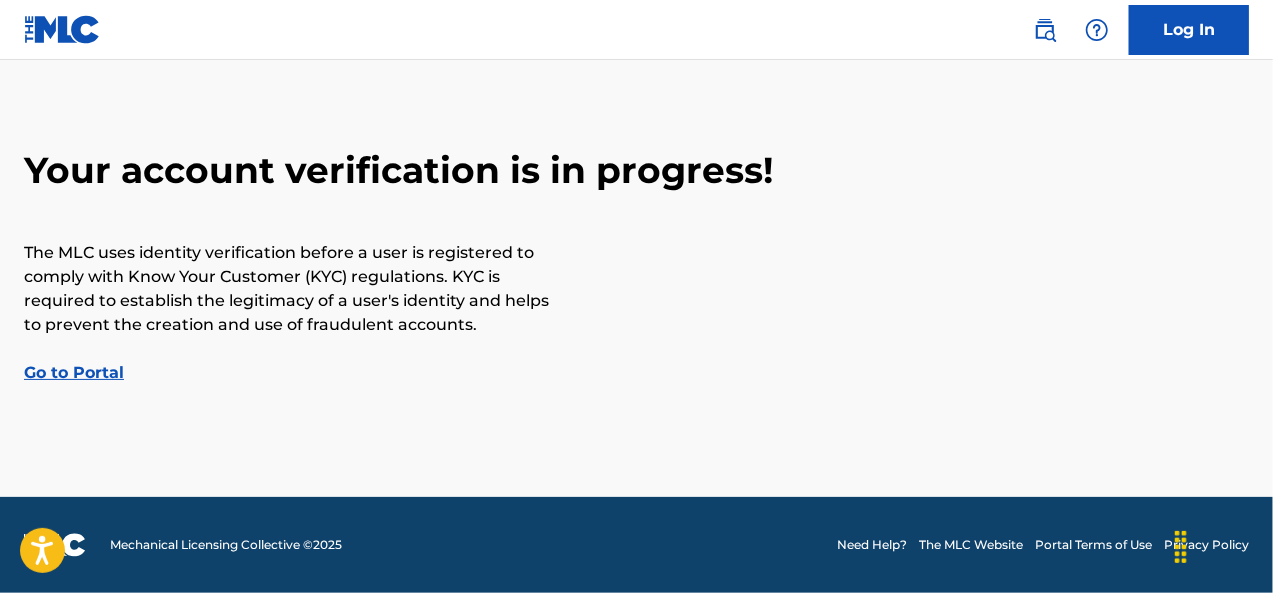 scroll, scrollTop: 0, scrollLeft: 0, axis: both 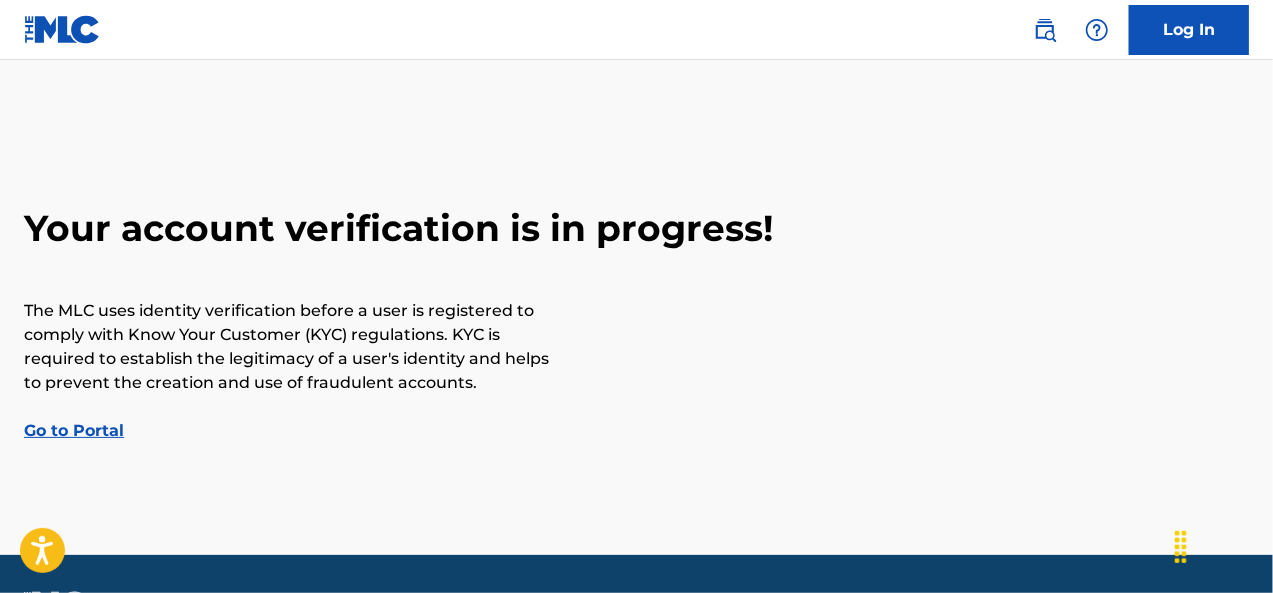 click on "Go to Portal" at bounding box center [74, 430] 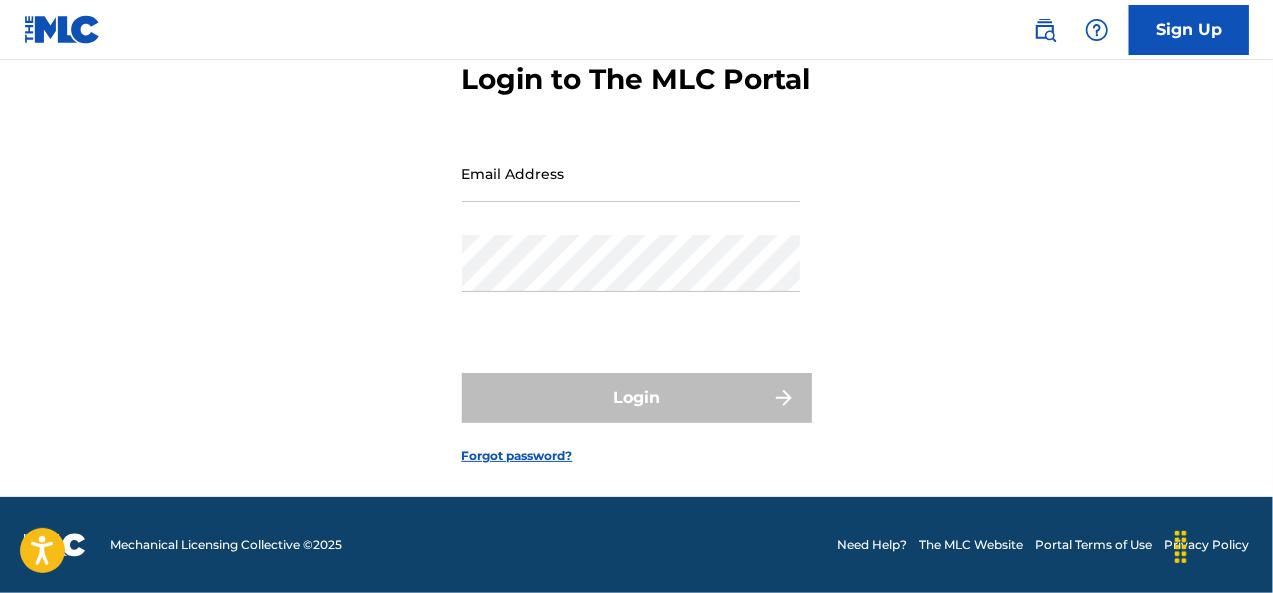 scroll, scrollTop: 146, scrollLeft: 0, axis: vertical 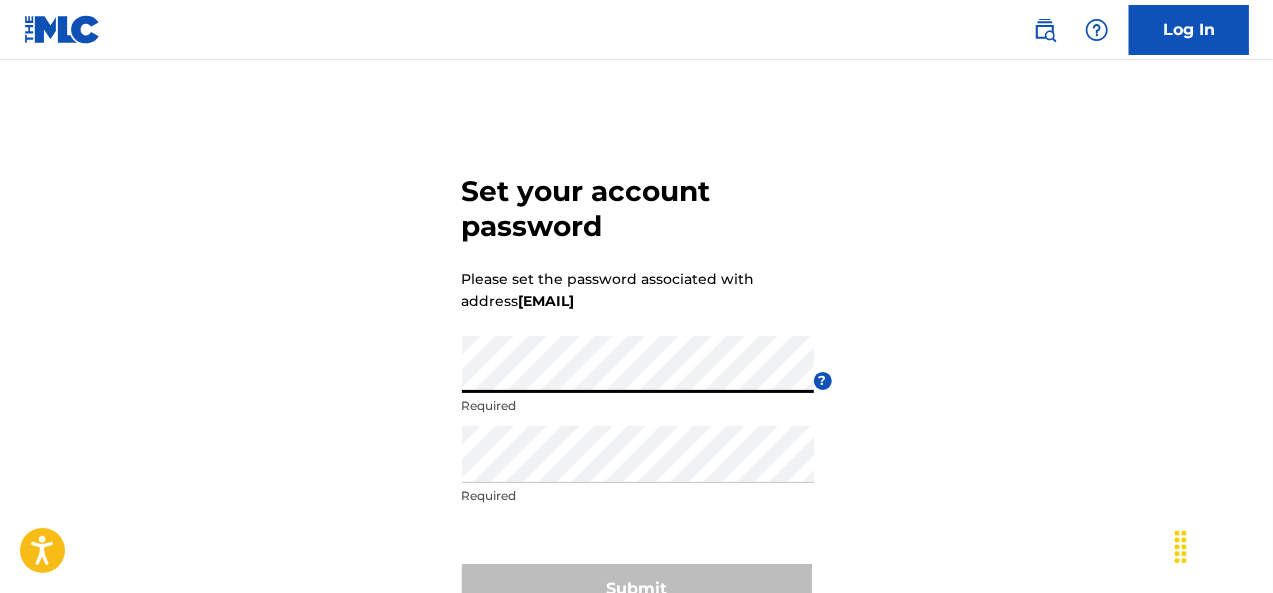 click on "Set your account password Please set the password associated with address [EMAIL] Password Required ? Re enter password Required Submit" at bounding box center (636, 390) 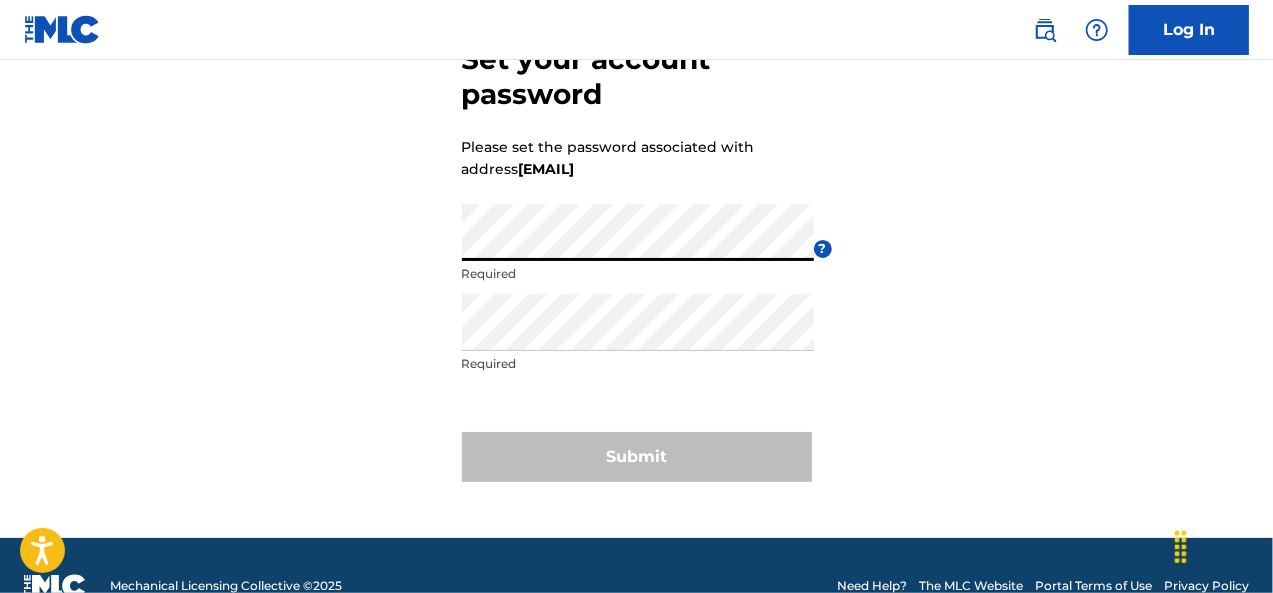 scroll, scrollTop: 172, scrollLeft: 0, axis: vertical 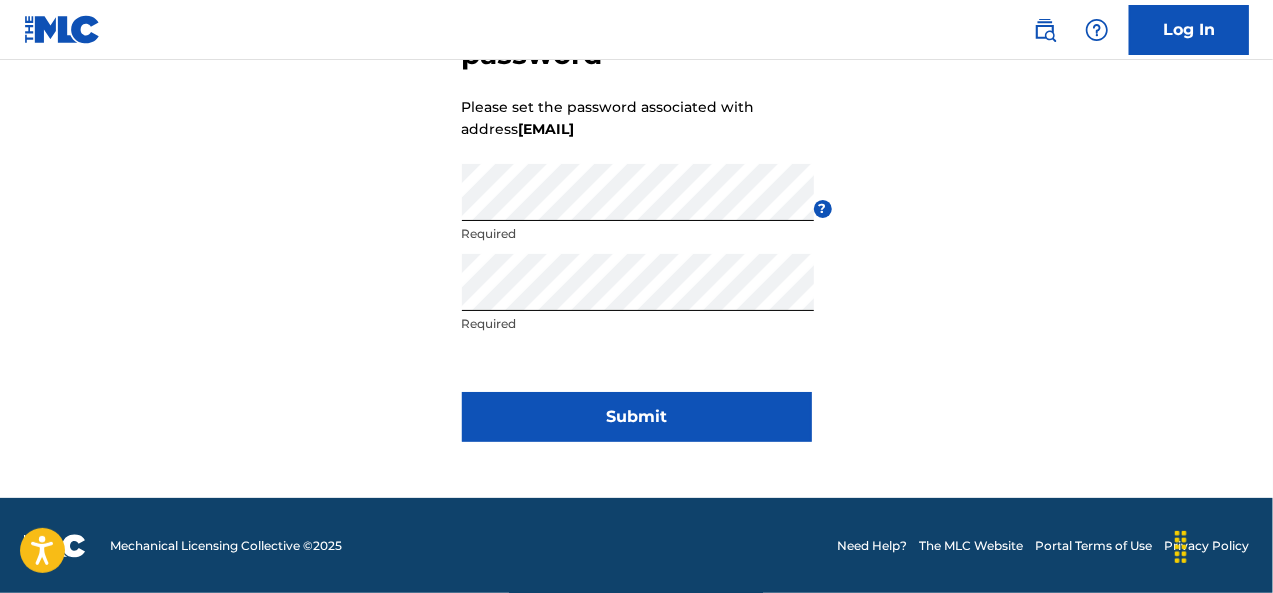 click on "Submit" at bounding box center [637, 417] 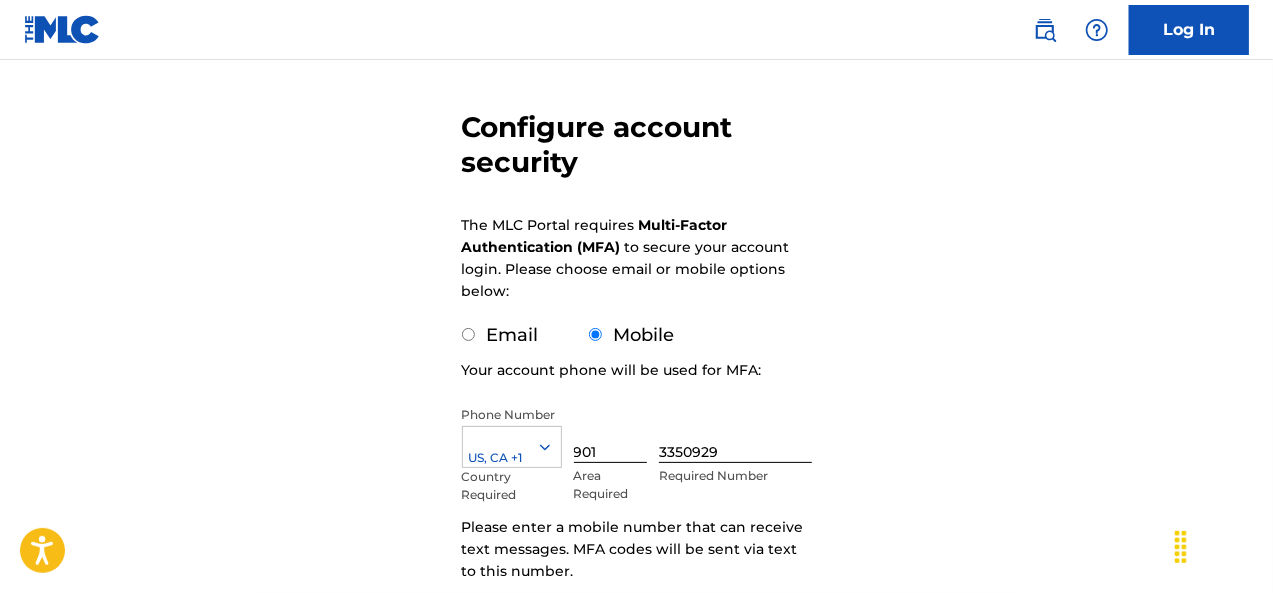 scroll, scrollTop: 217, scrollLeft: 0, axis: vertical 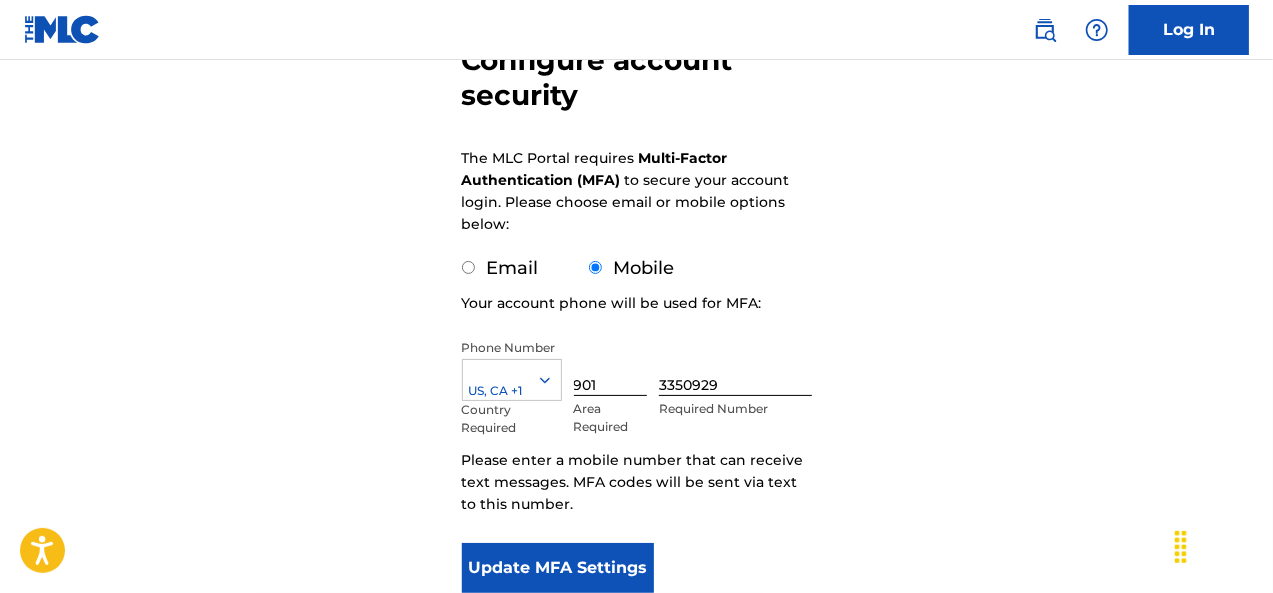 click on "Update MFA Settings" at bounding box center [558, 568] 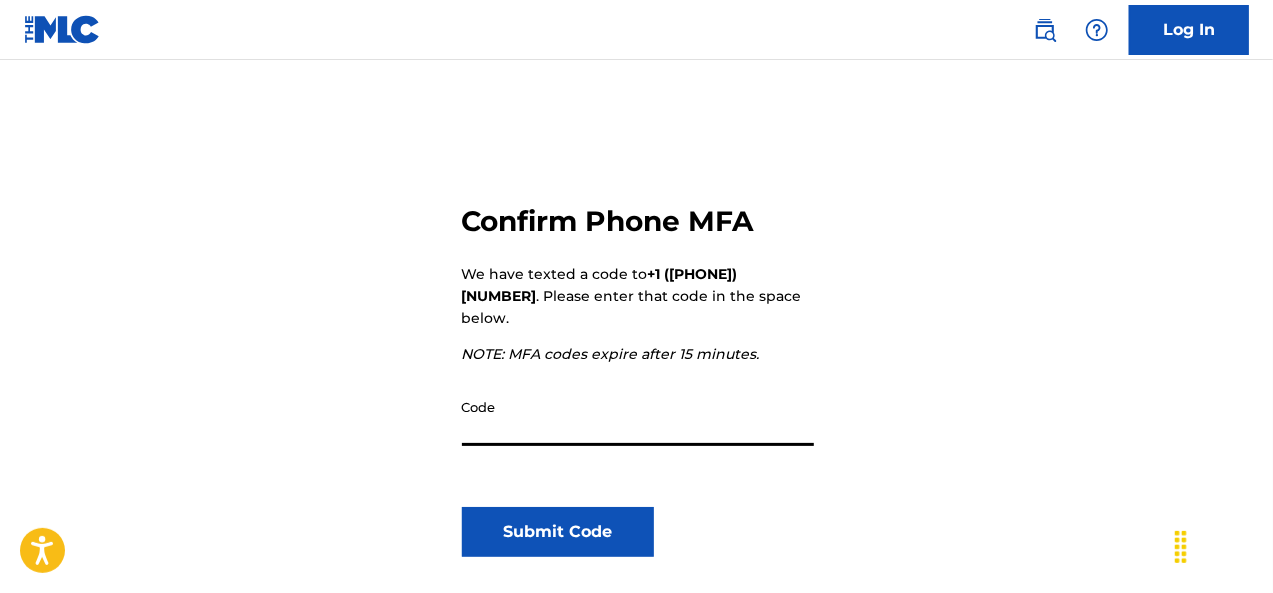 scroll, scrollTop: 156, scrollLeft: 0, axis: vertical 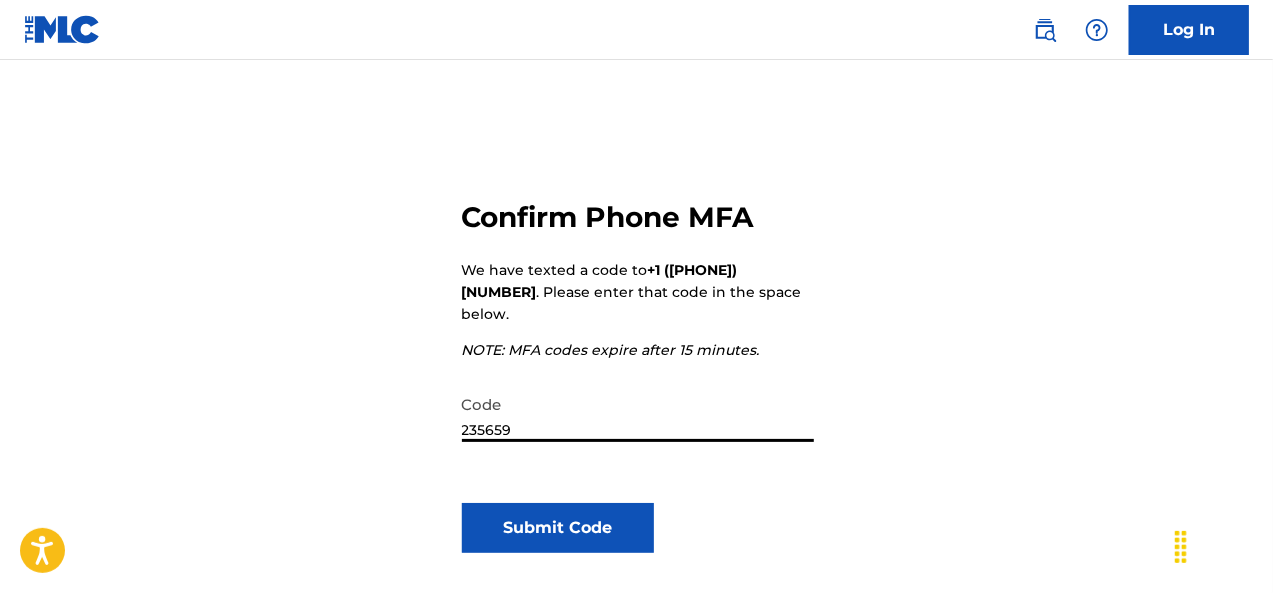 type on "235659" 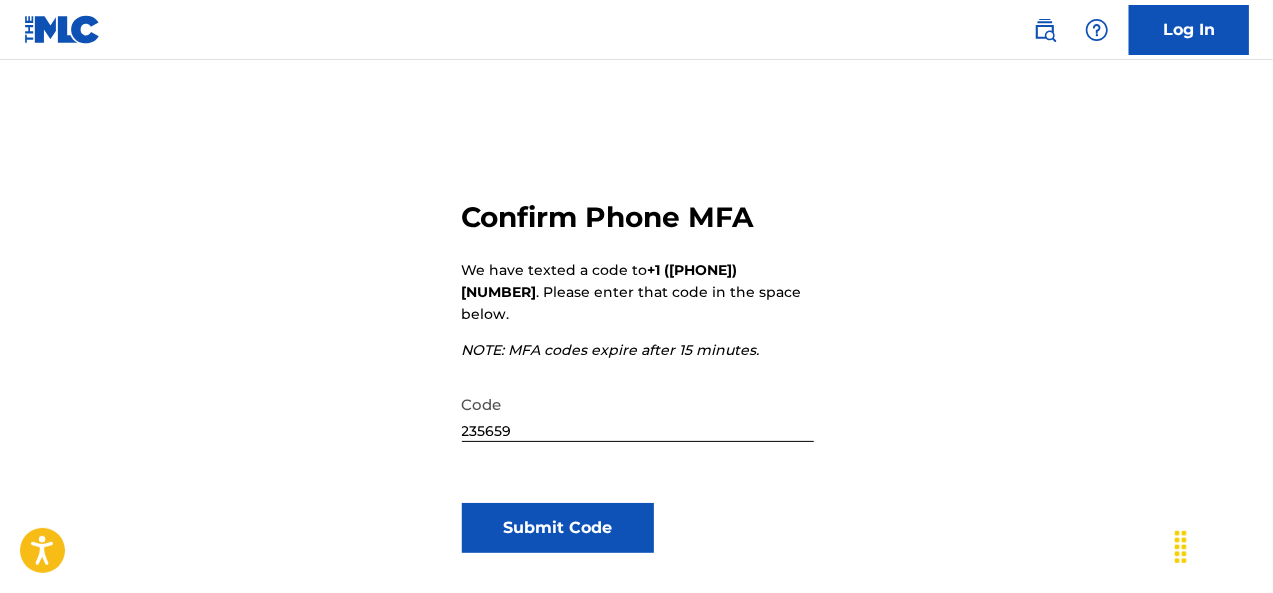 click on "Submit Code" at bounding box center (558, 528) 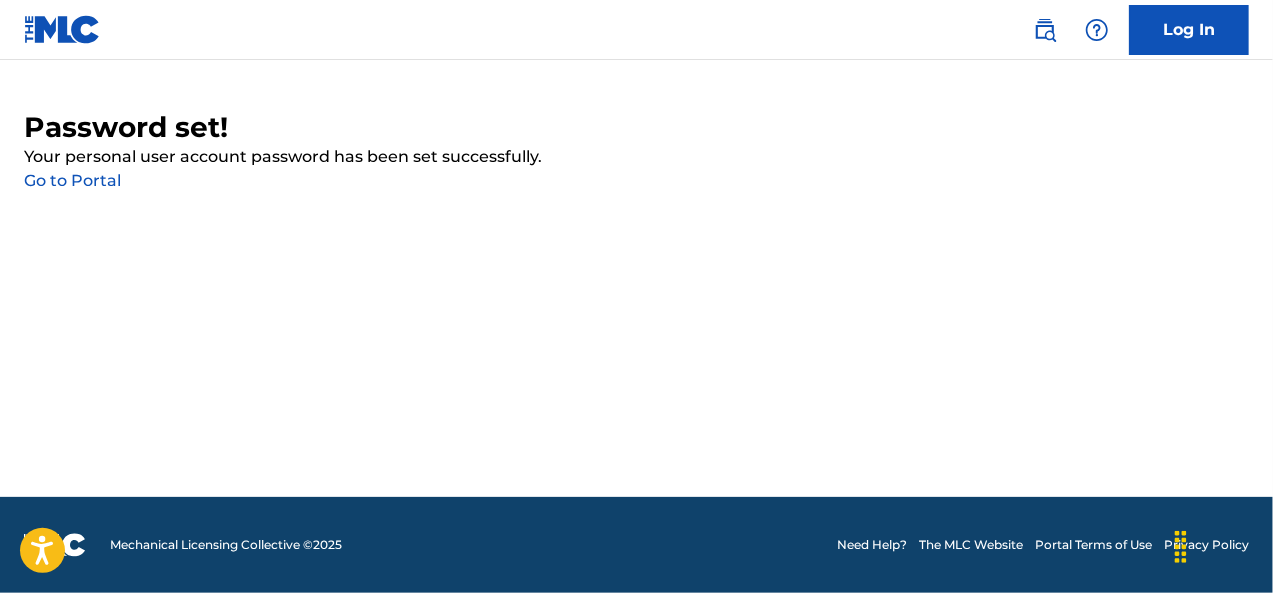 click on "Go to Portal" at bounding box center (72, 180) 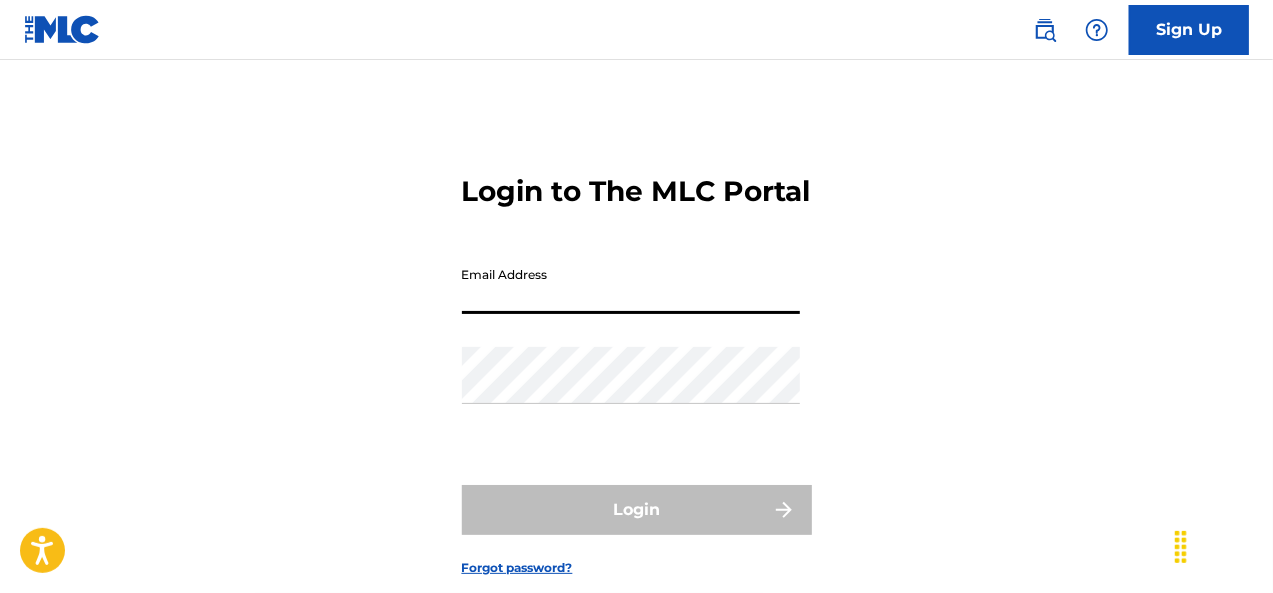 click on "Email Address" at bounding box center [631, 285] 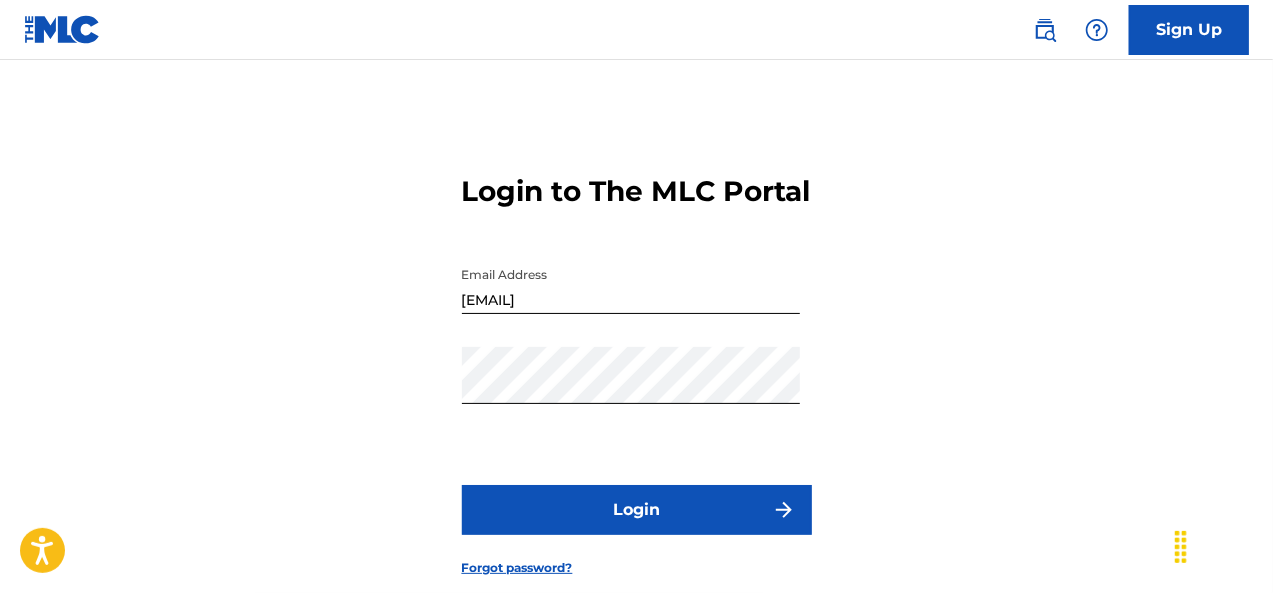 click on "Login" at bounding box center (637, 510) 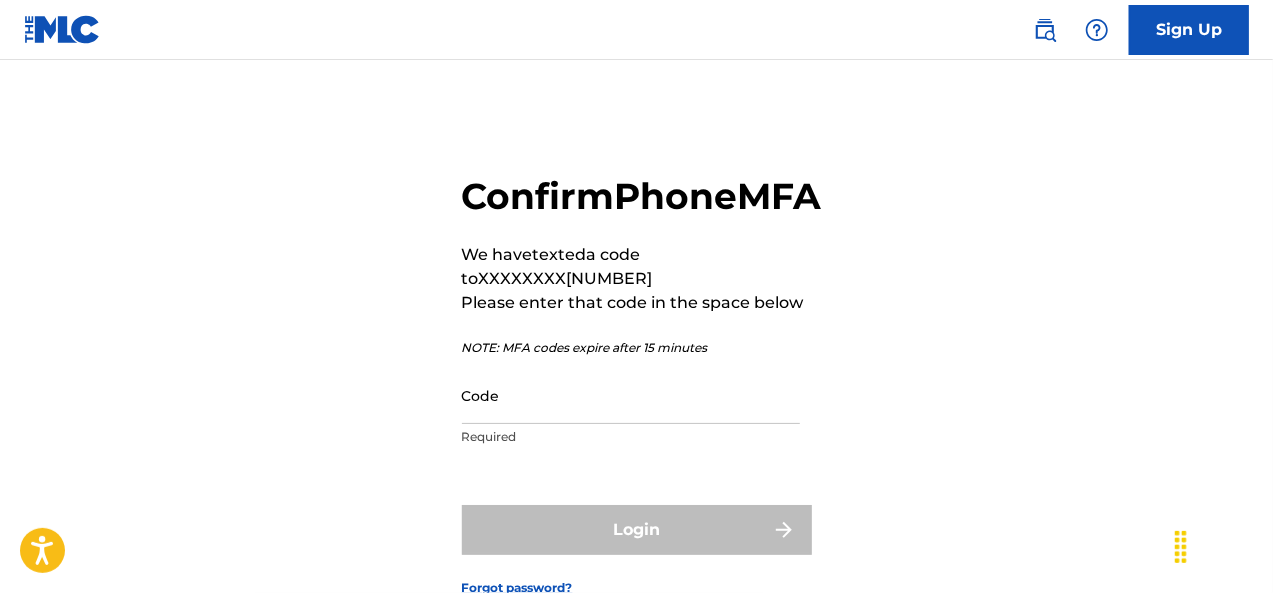 click on "Code" at bounding box center [631, 395] 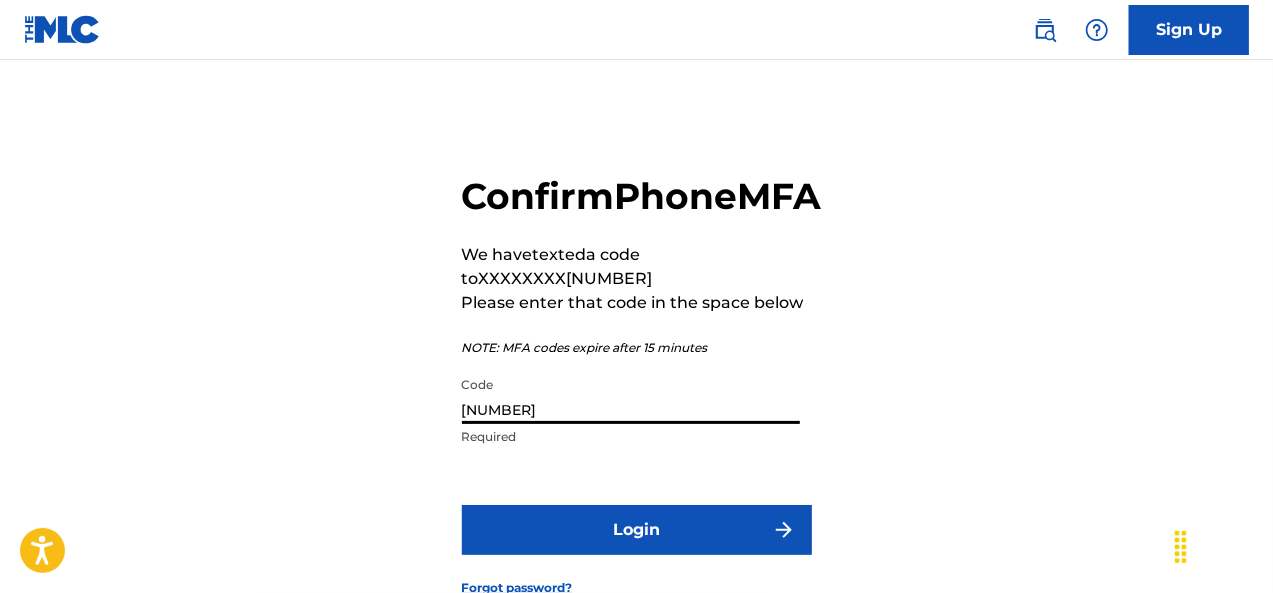 type on "[NUMBER]" 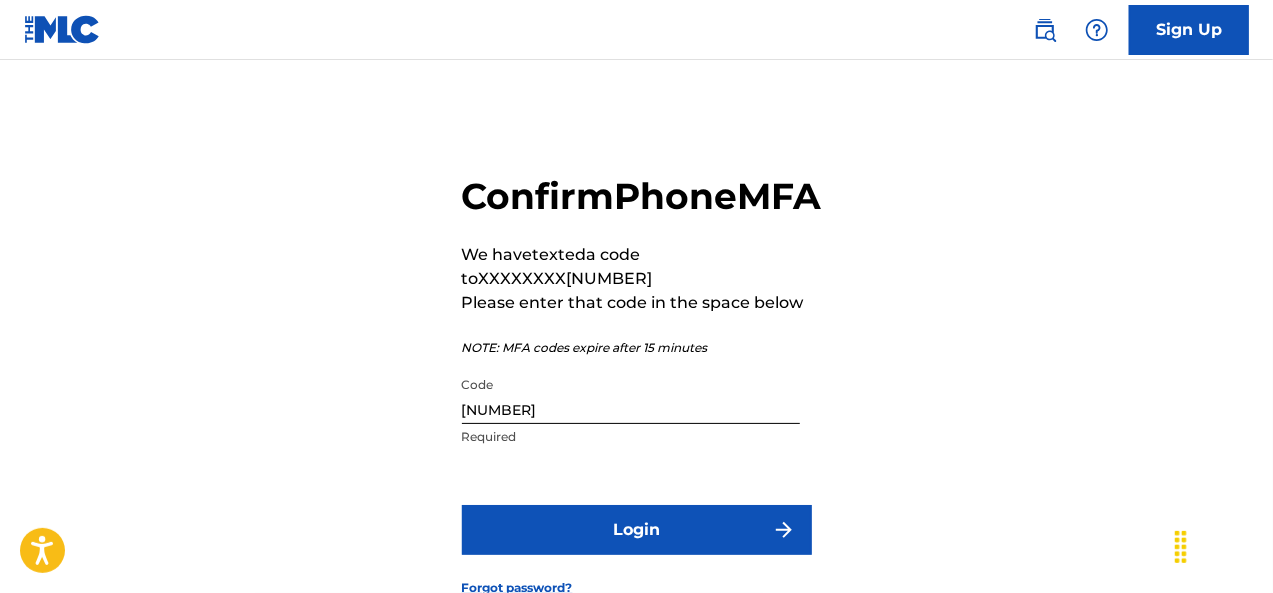 click on "Login" at bounding box center (637, 530) 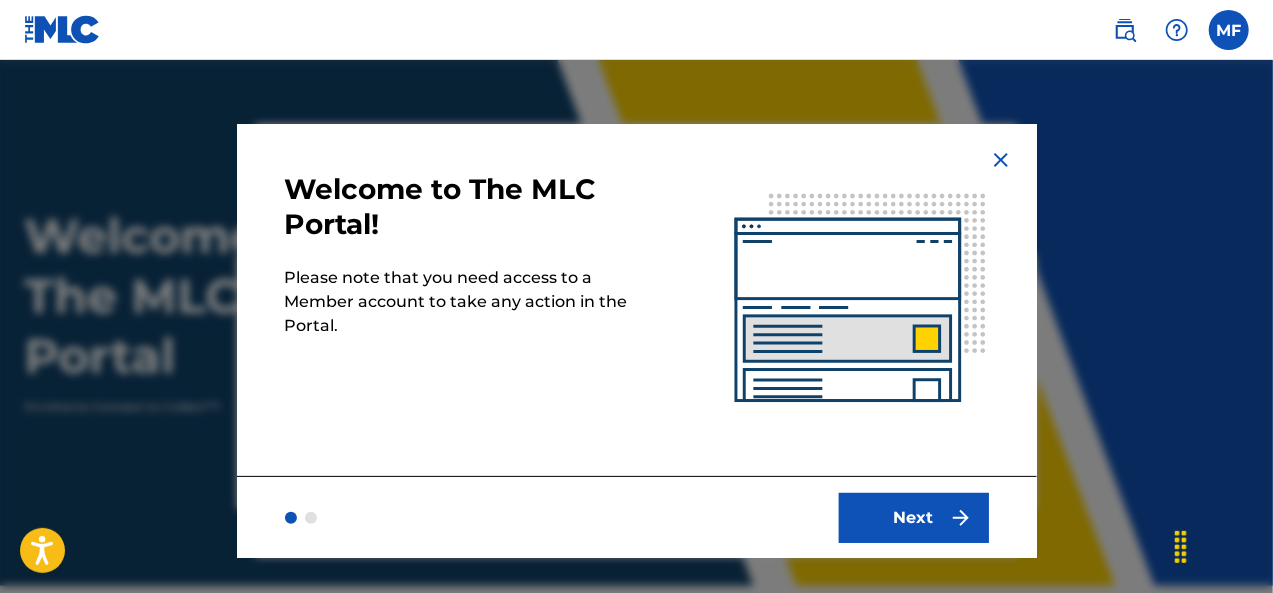 scroll, scrollTop: 0, scrollLeft: 0, axis: both 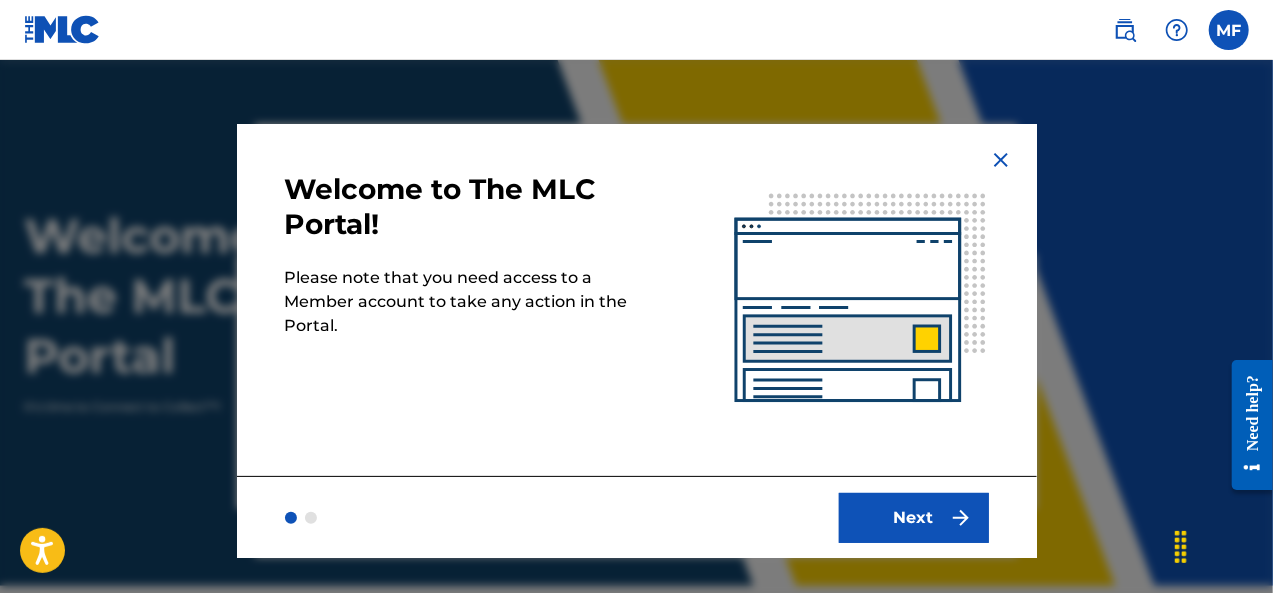 click on "Next" at bounding box center (914, 518) 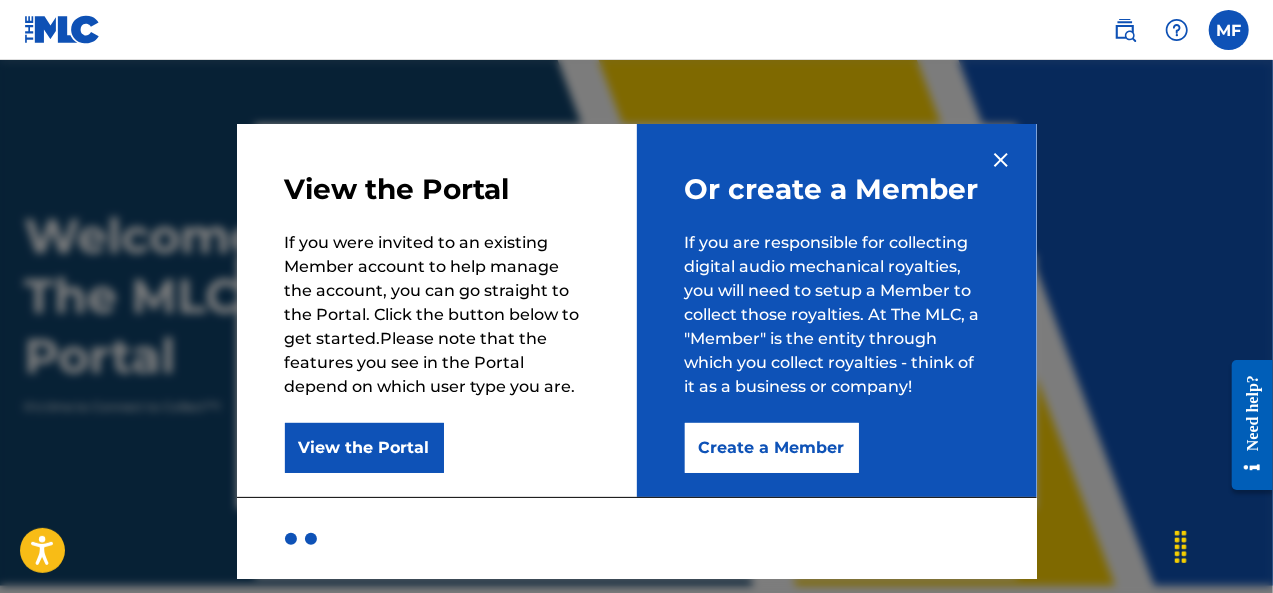 click on "View the Portal" at bounding box center [364, 448] 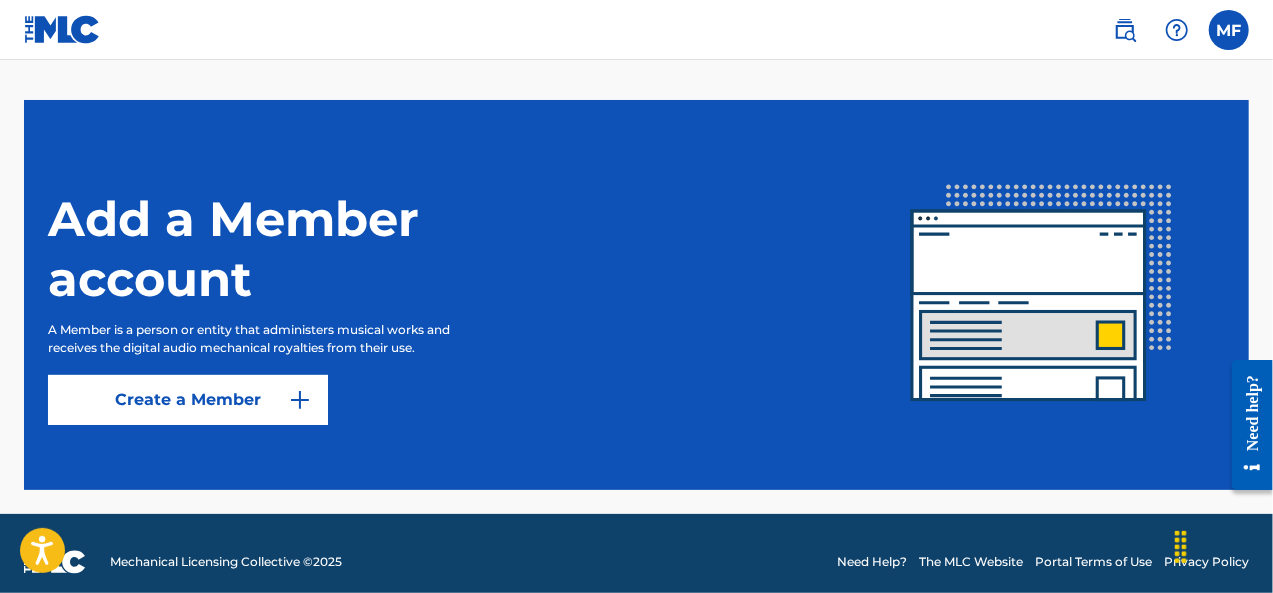 scroll, scrollTop: 552, scrollLeft: 0, axis: vertical 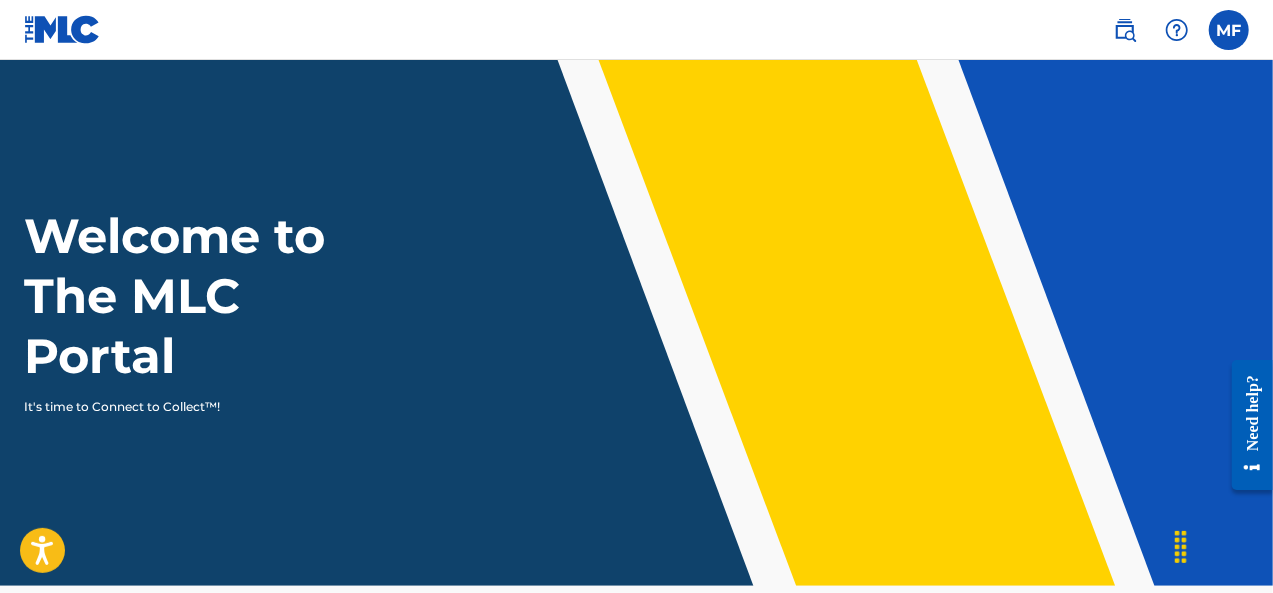 click at bounding box center (1125, 30) 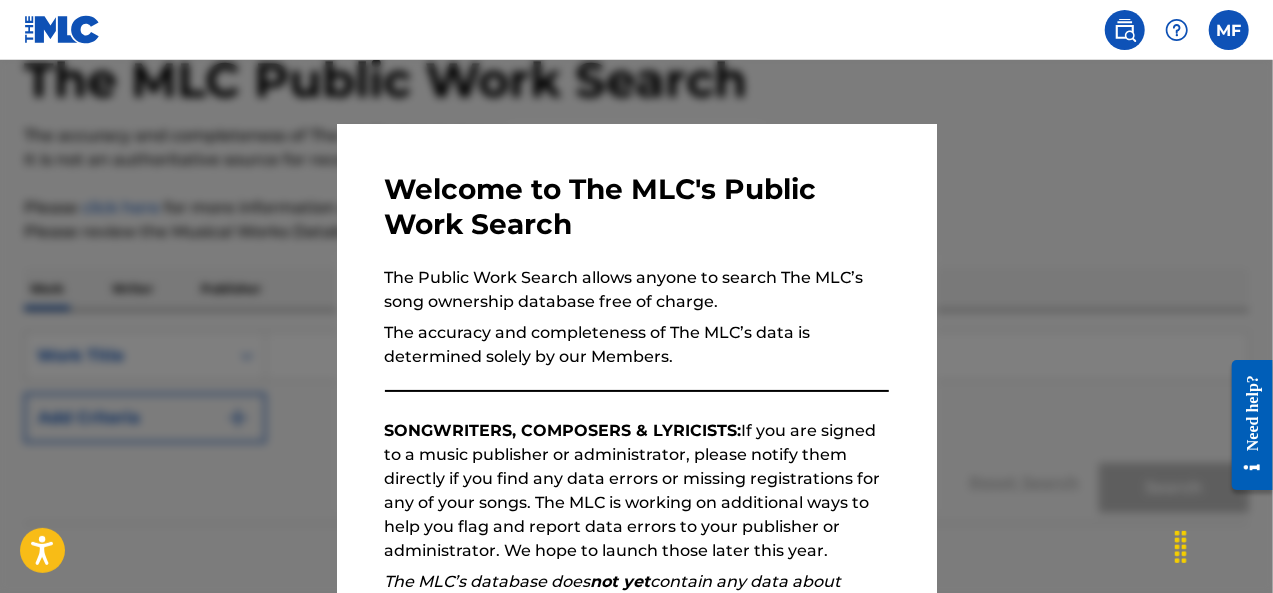 scroll, scrollTop: 116, scrollLeft: 0, axis: vertical 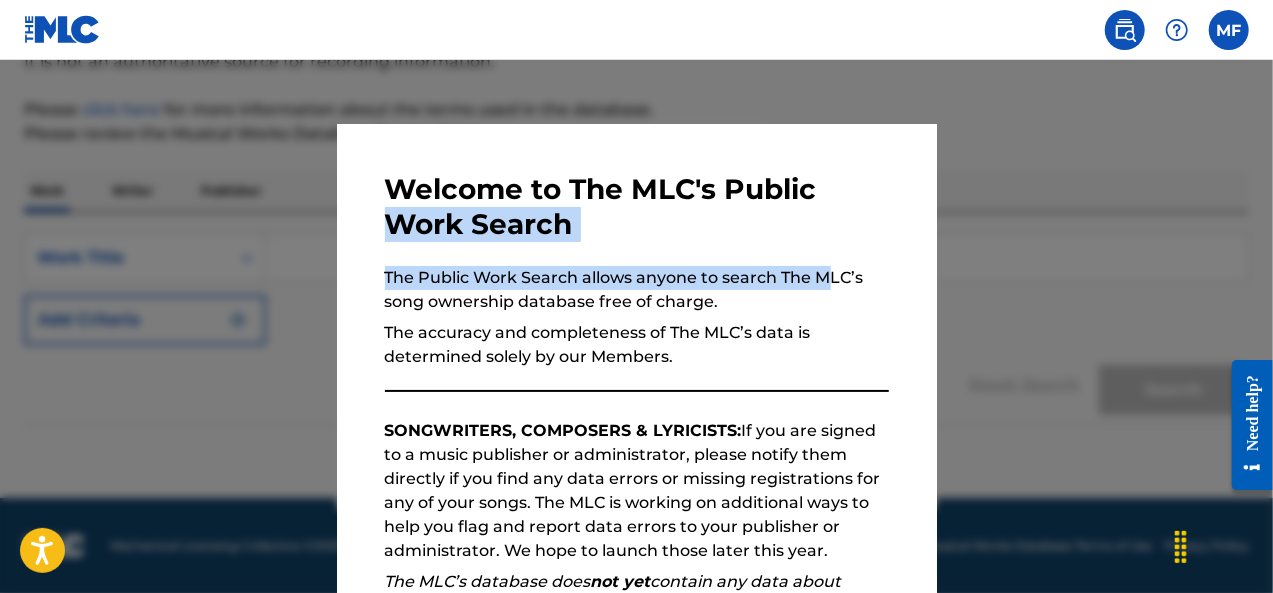 drag, startPoint x: 820, startPoint y: 264, endPoint x: 874, endPoint y: 241, distance: 58.694122 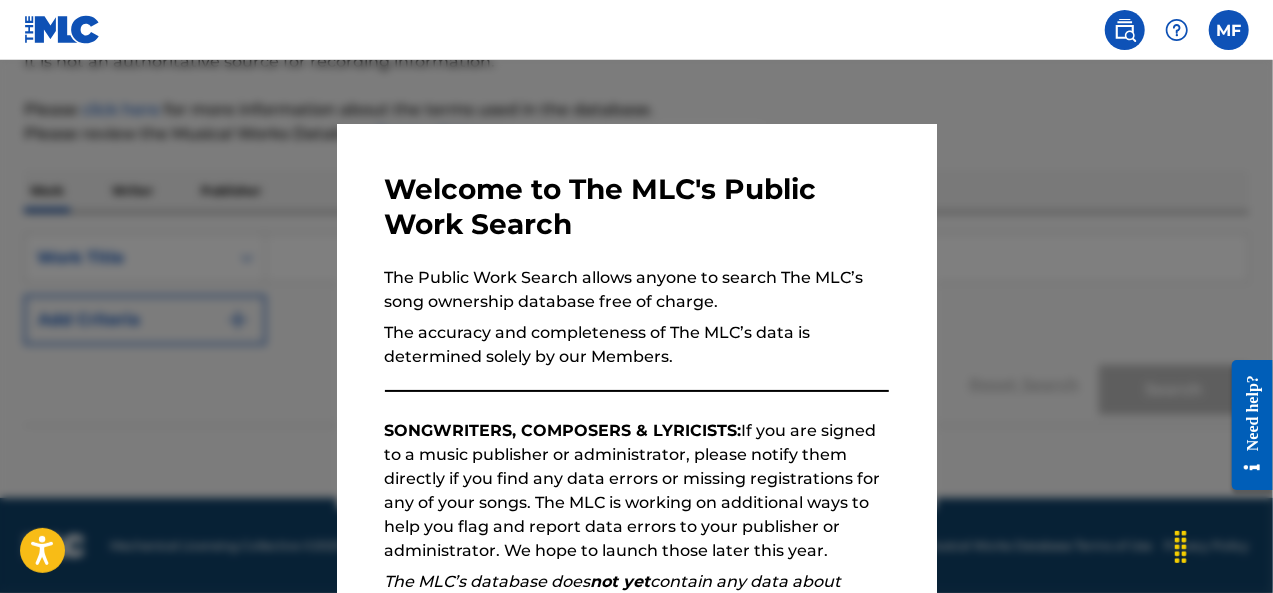 click on "SONGWRITERS, COMPOSERS & LYRICISTS:  If you are signed to a music publisher or administrator, please notify them directly if you find any data errors or missing registrations for any of your songs. The MLC is working on additional ways to help you flag and report data errors to your publisher or administrator. We hope to launch those later this year." at bounding box center [637, 491] 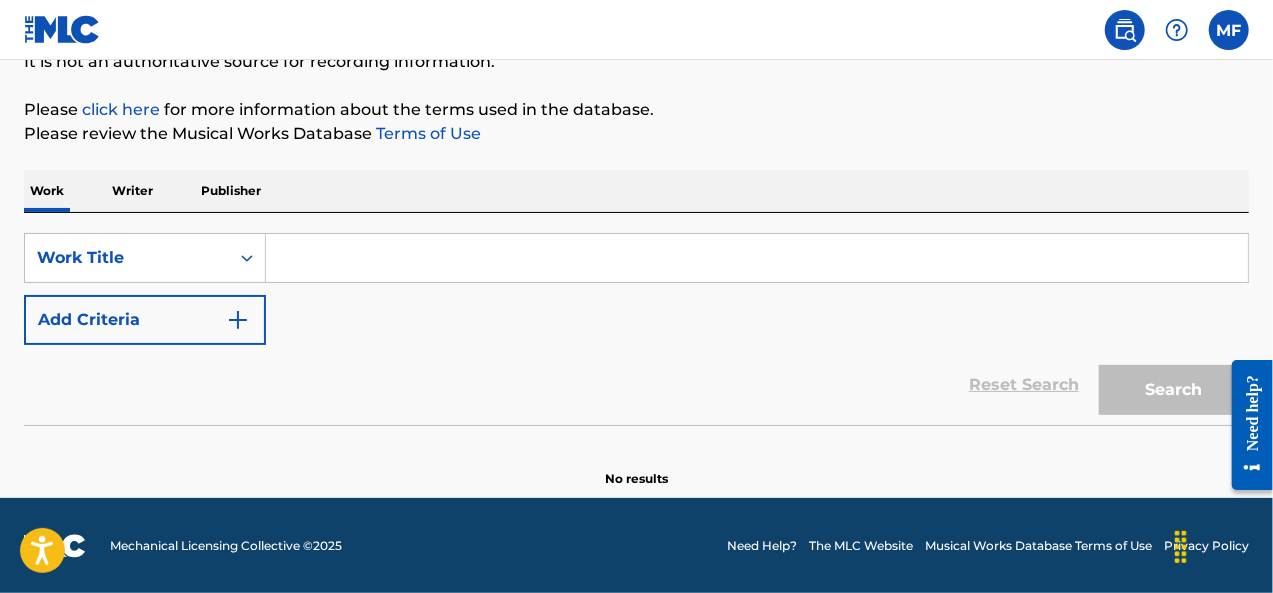 click at bounding box center (757, 258) 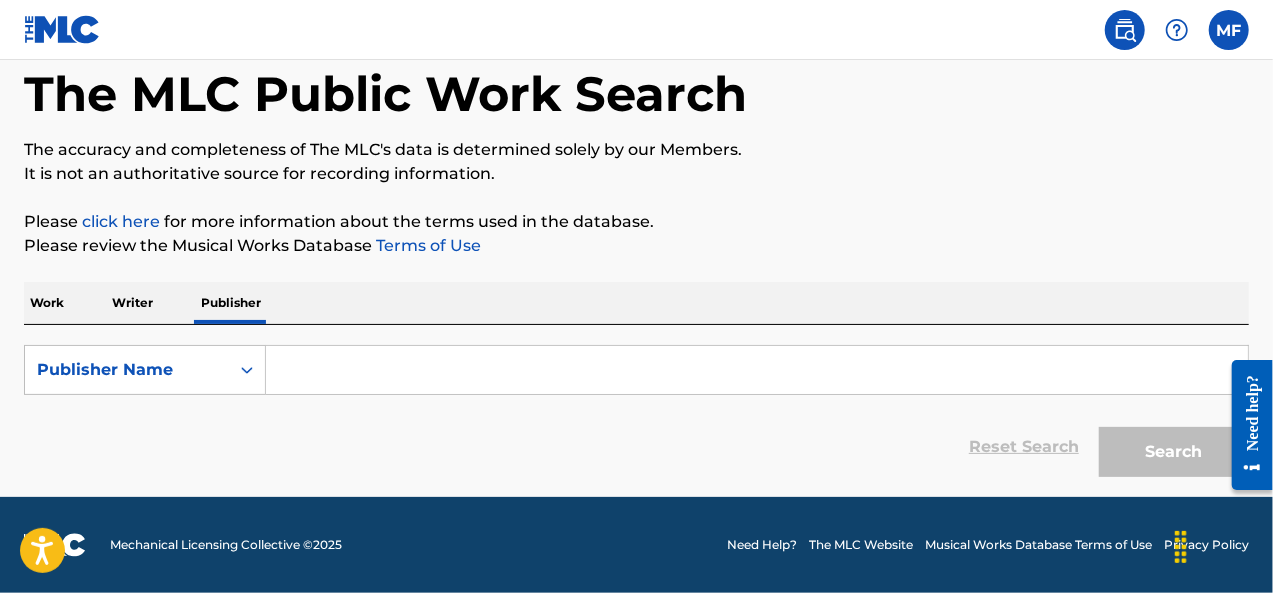 scroll, scrollTop: 0, scrollLeft: 0, axis: both 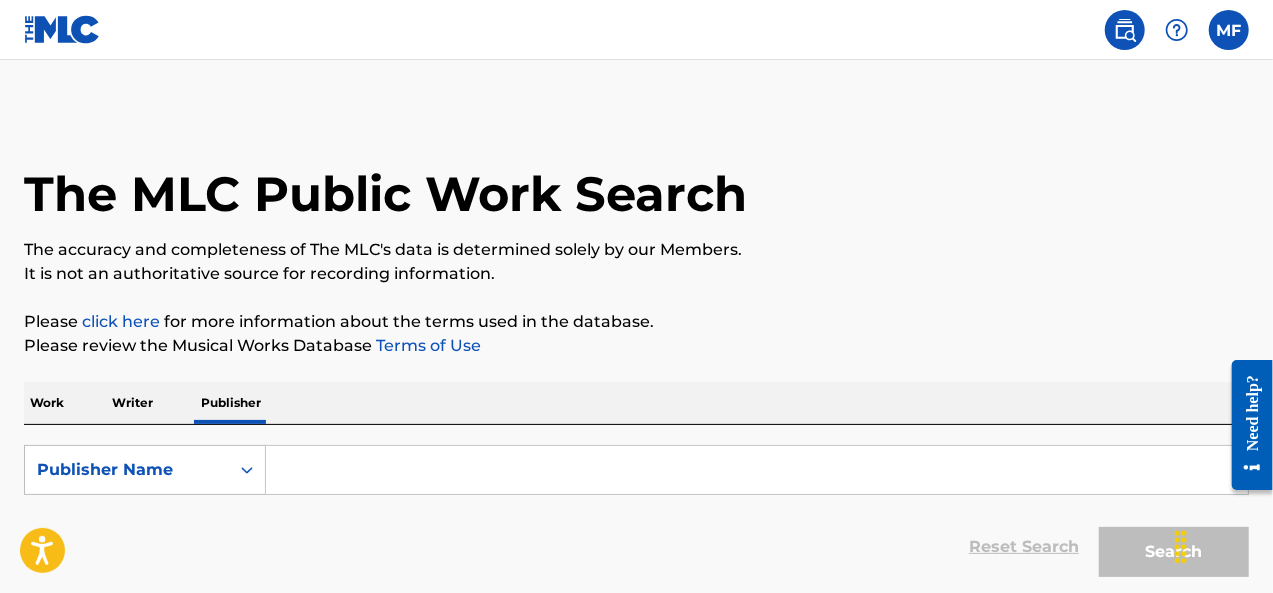 click on "Work" at bounding box center (47, 403) 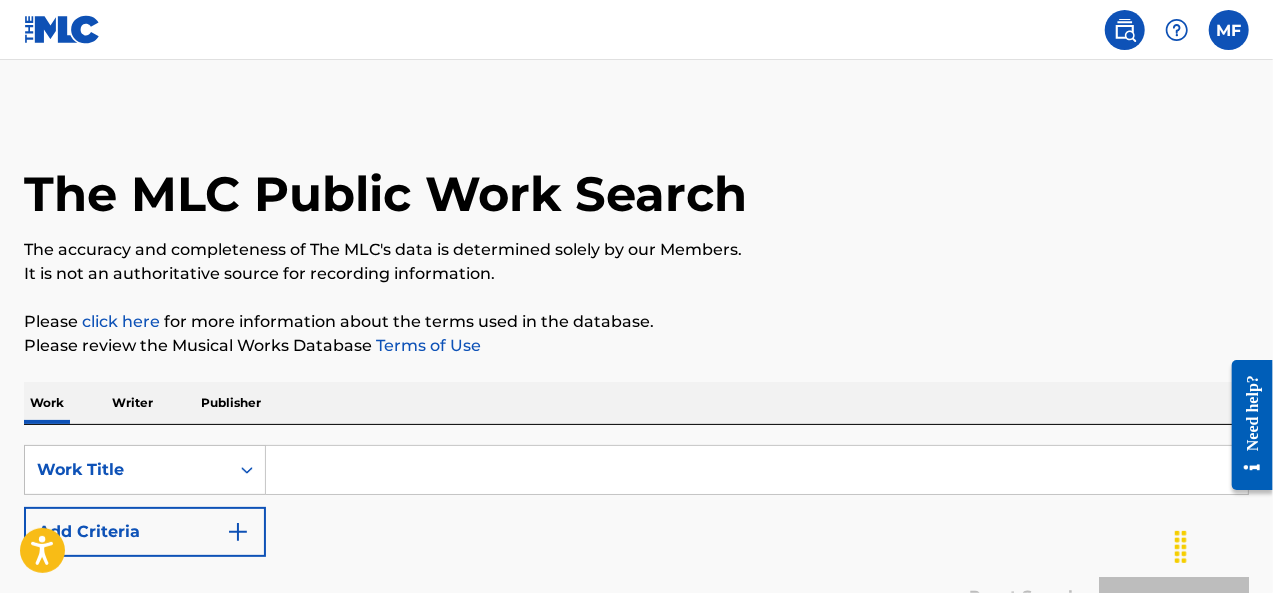 click at bounding box center (757, 470) 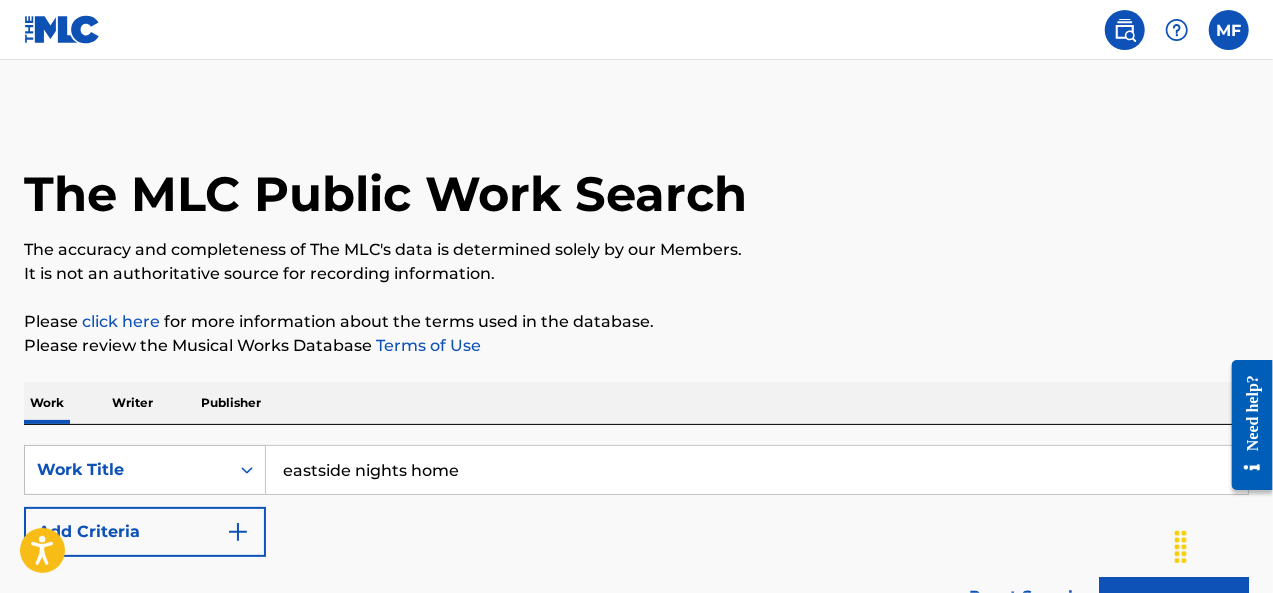 type on "eastside nights home" 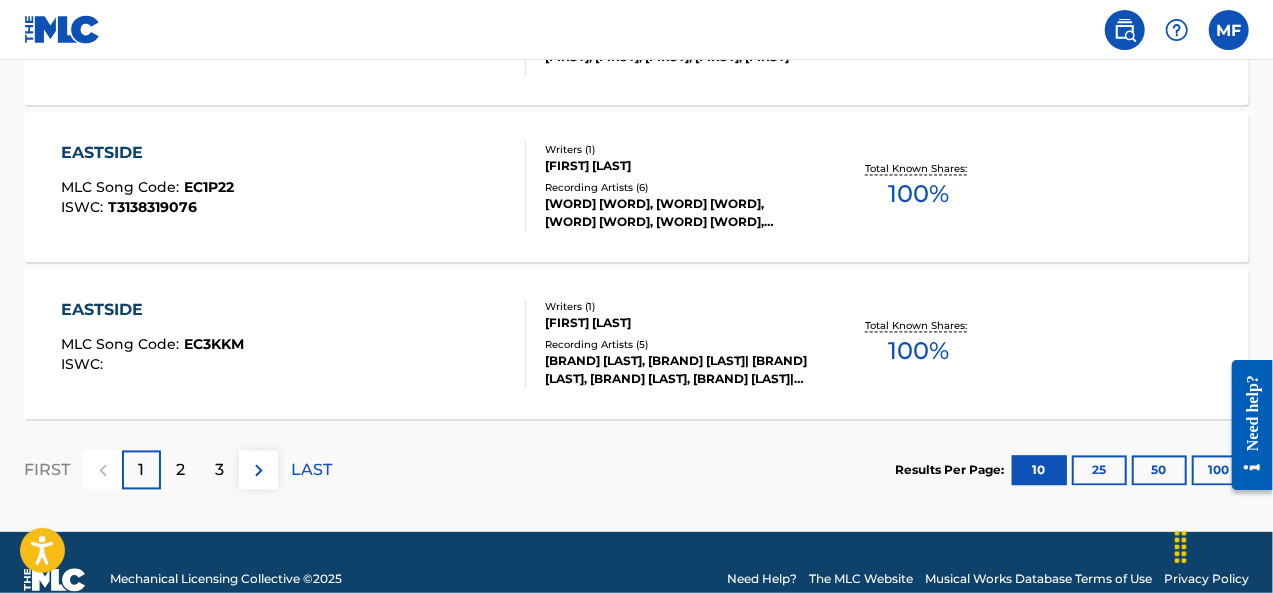 scroll, scrollTop: 1854, scrollLeft: 0, axis: vertical 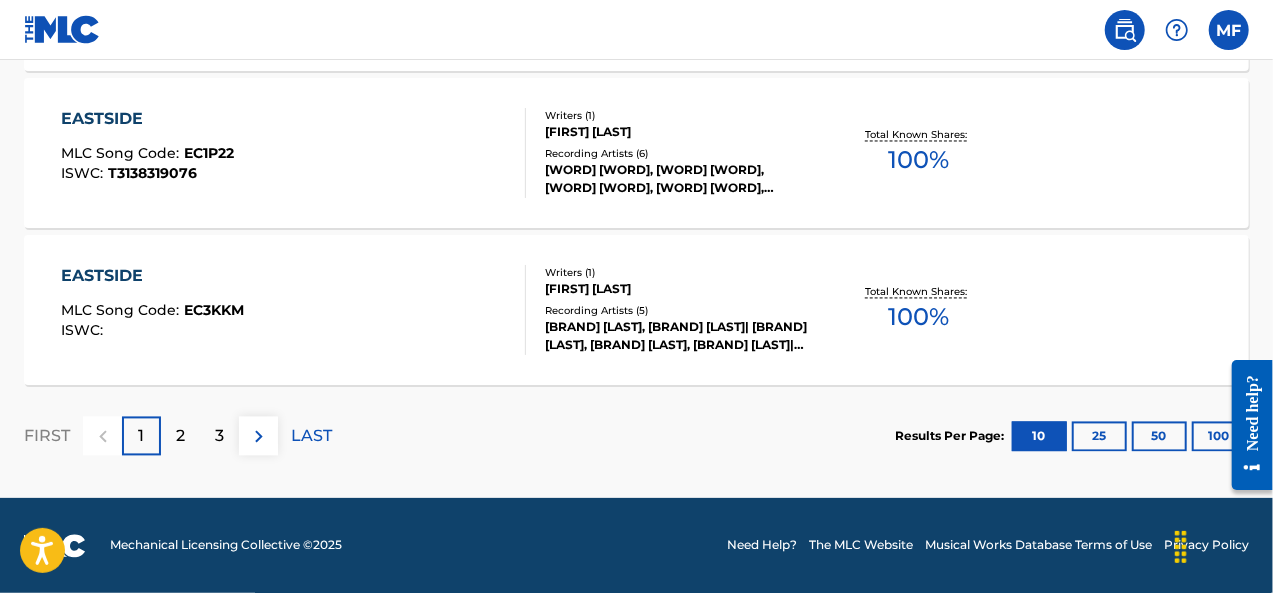 click on "2" at bounding box center [180, 437] 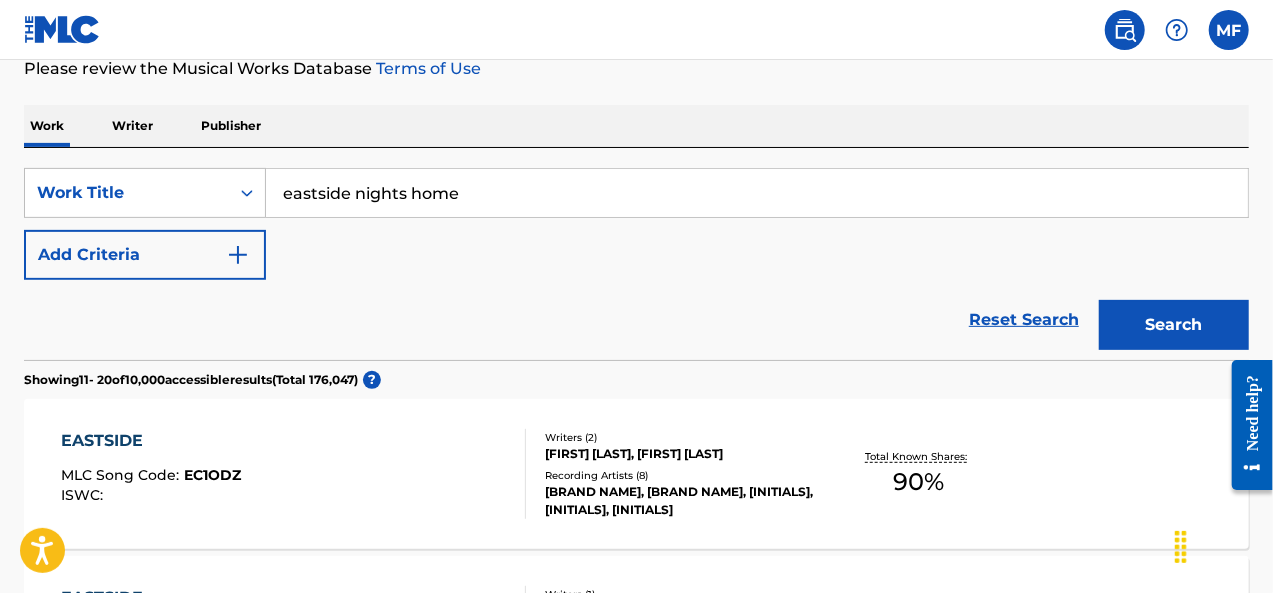 scroll, scrollTop: 1854, scrollLeft: 0, axis: vertical 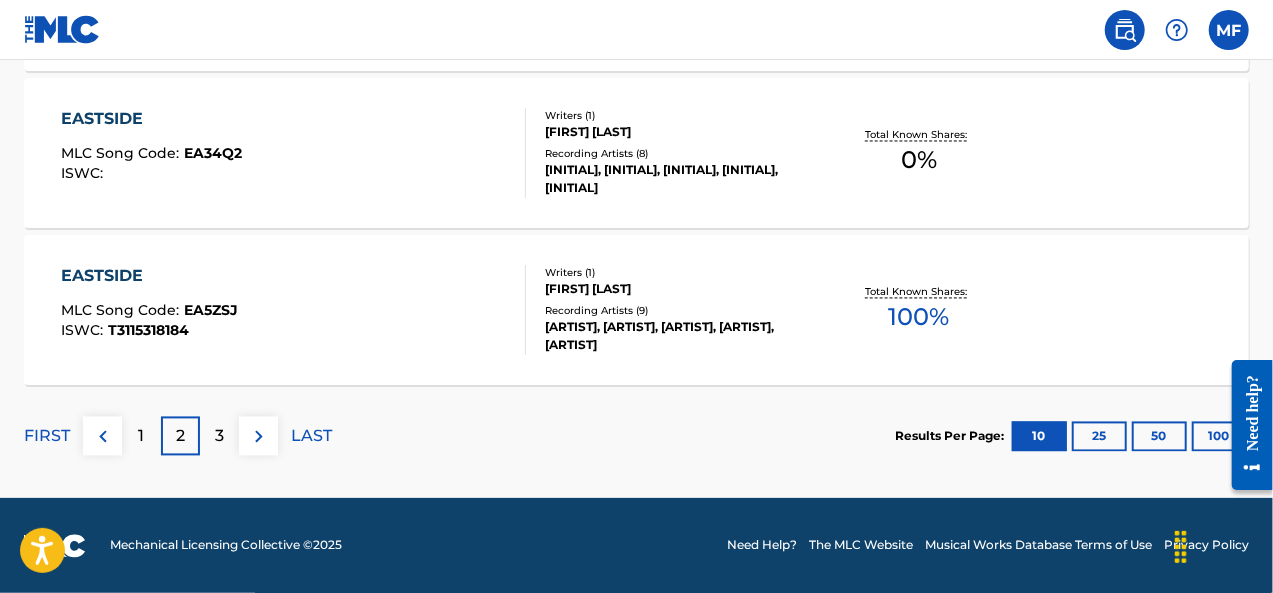 click on "50" at bounding box center (1159, 437) 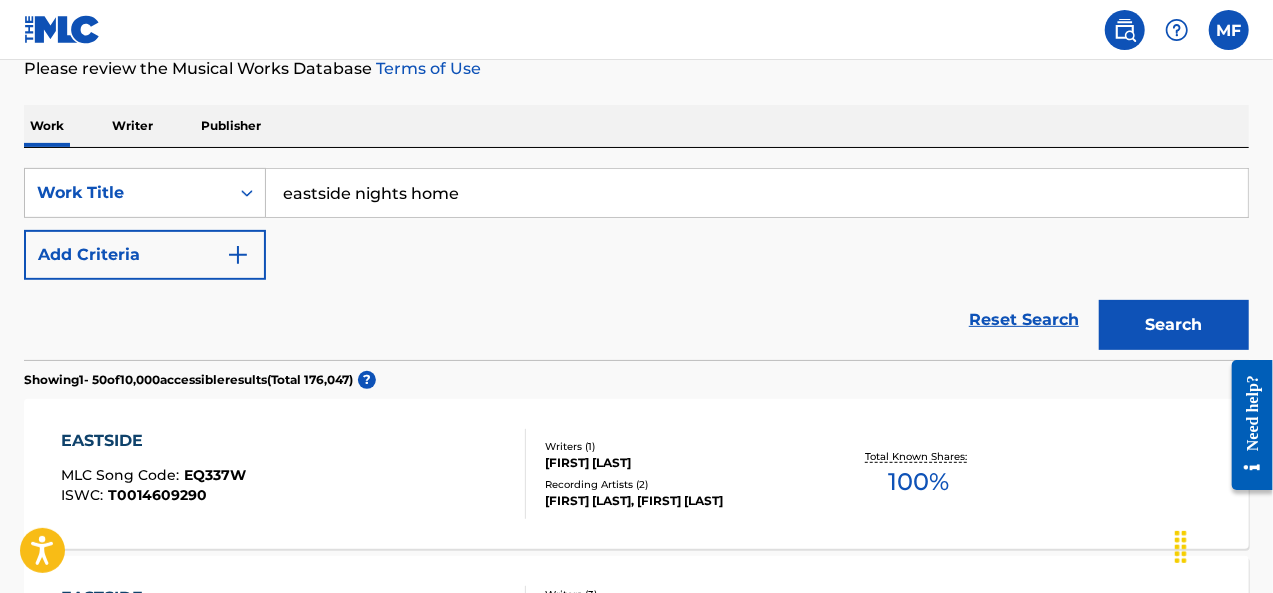scroll, scrollTop: 1854, scrollLeft: 0, axis: vertical 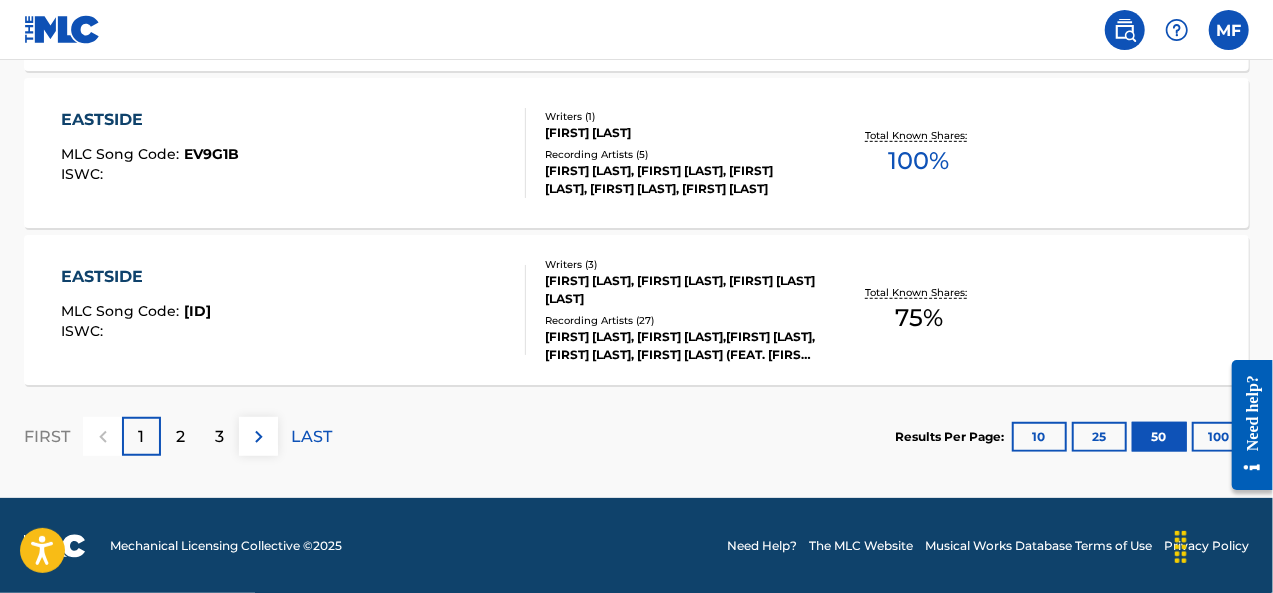 click on "3" at bounding box center [219, 437] 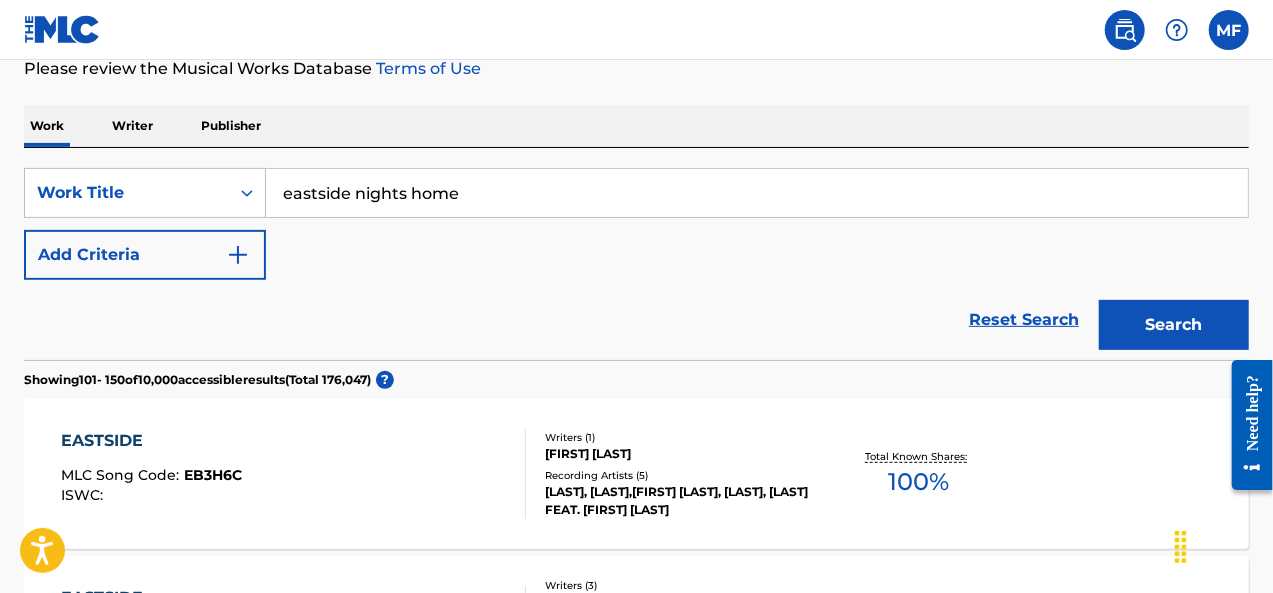 scroll, scrollTop: 8134, scrollLeft: 0, axis: vertical 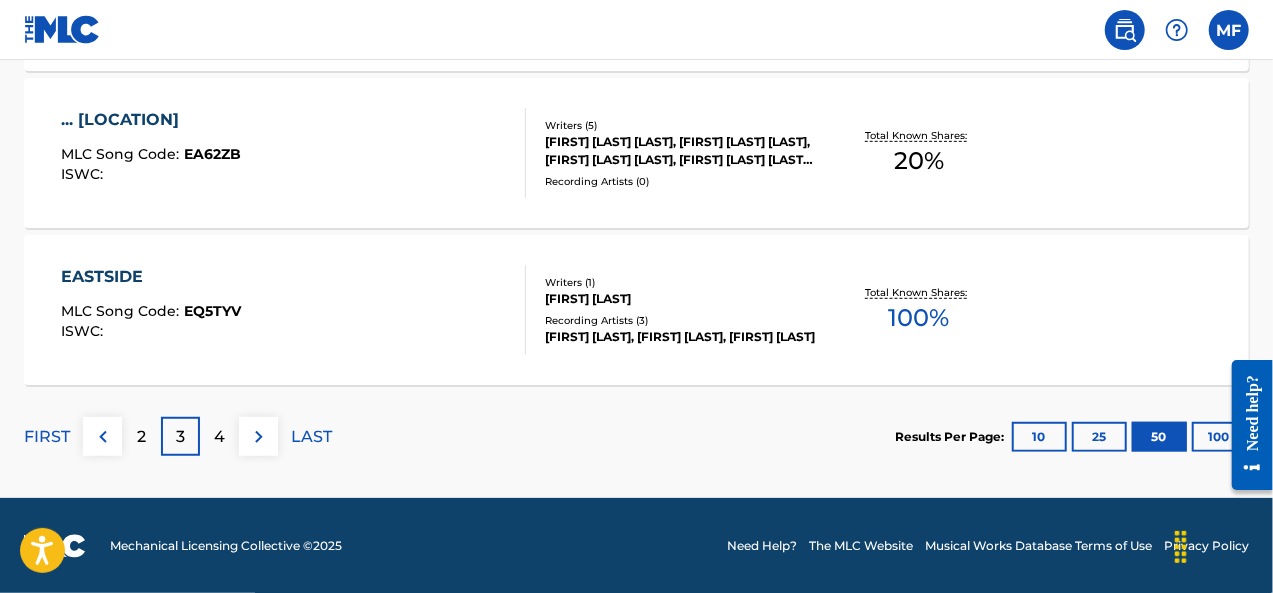 click at bounding box center [259, 437] 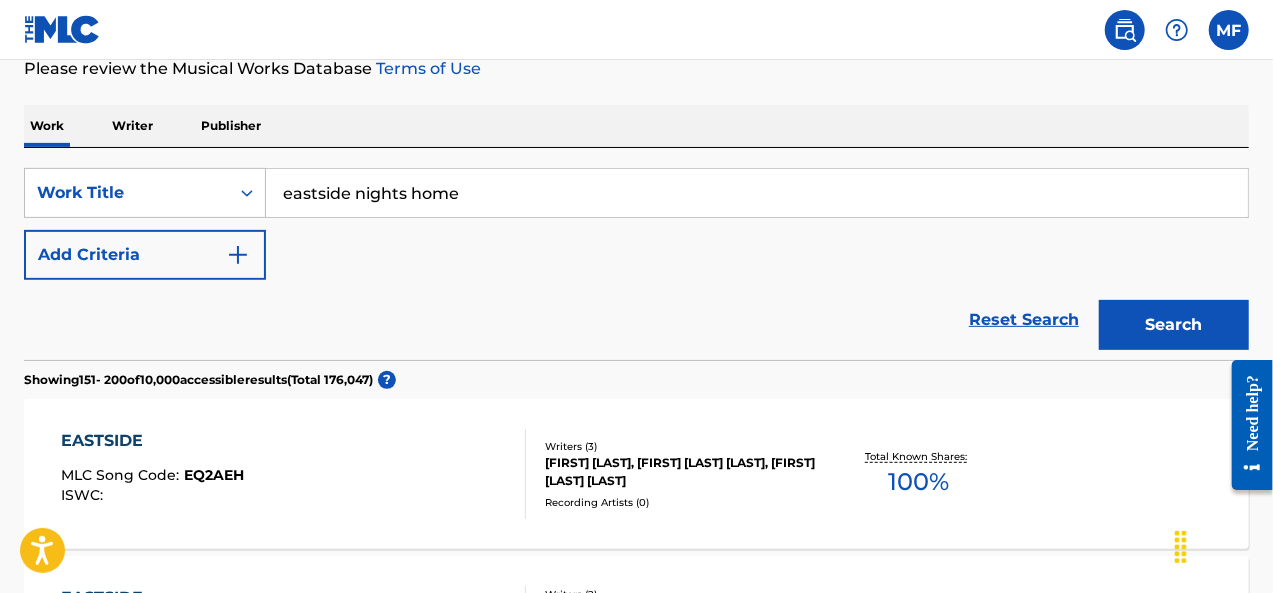 scroll, scrollTop: 8134, scrollLeft: 0, axis: vertical 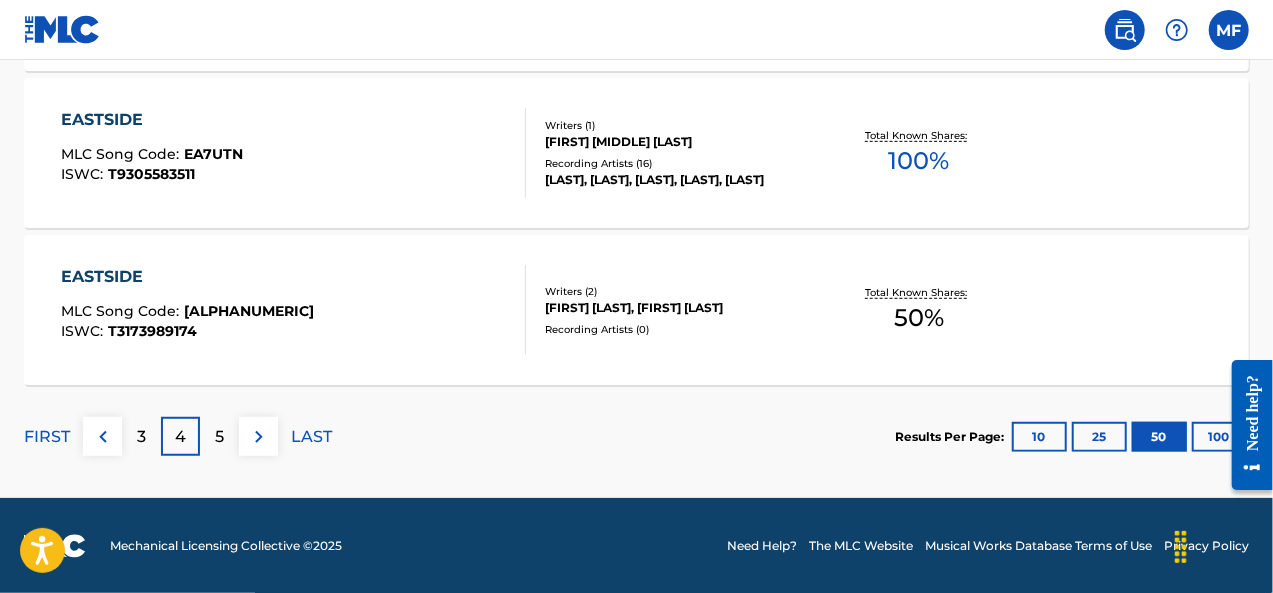 click at bounding box center (259, 437) 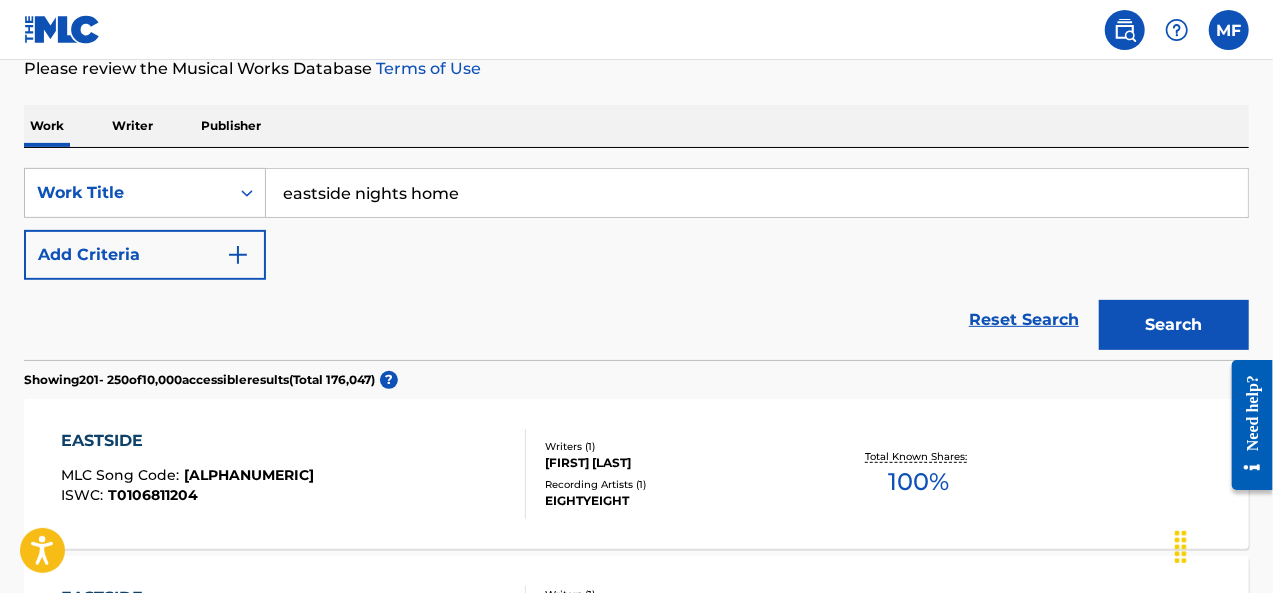 scroll, scrollTop: 8134, scrollLeft: 0, axis: vertical 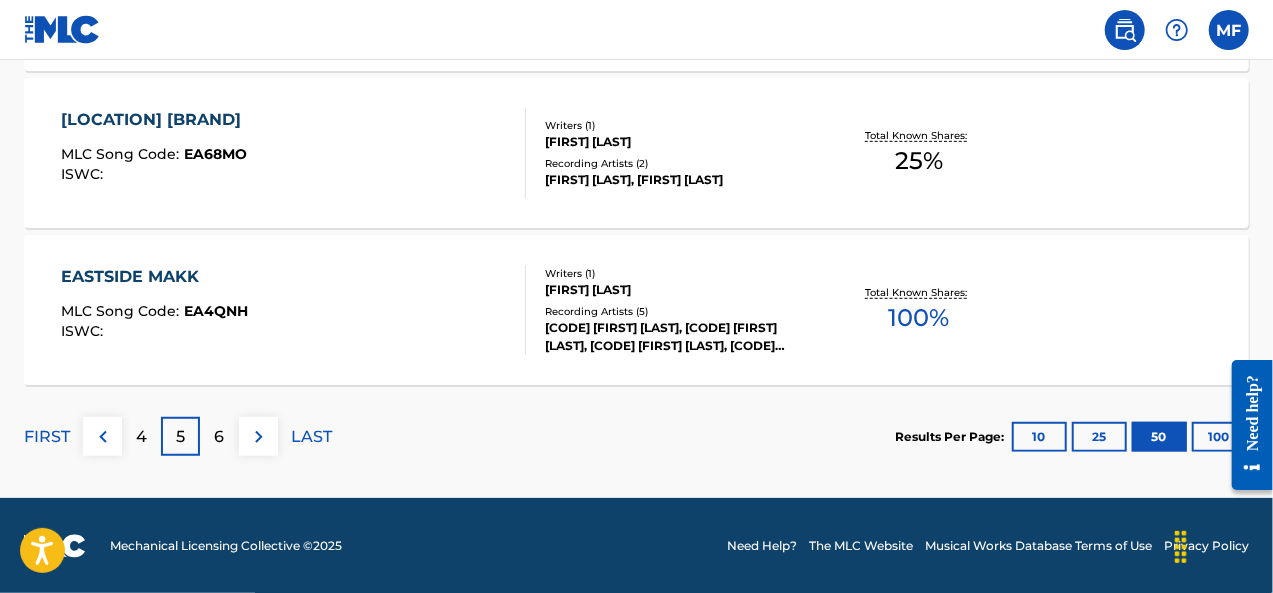 click on "[LOCATION] Song Code : [CODE] ISWC : Writers ( 1 ) [FIRST] [LAST] Recording Artists ( 5 ) [NUMBER] [LAST], [NUMBER] [LAST], [NUMBER] [LAST], [NUMBER] [LAST], [NUMBER] [LAST] Total Known Shares: 100 %" at bounding box center (636, 310) 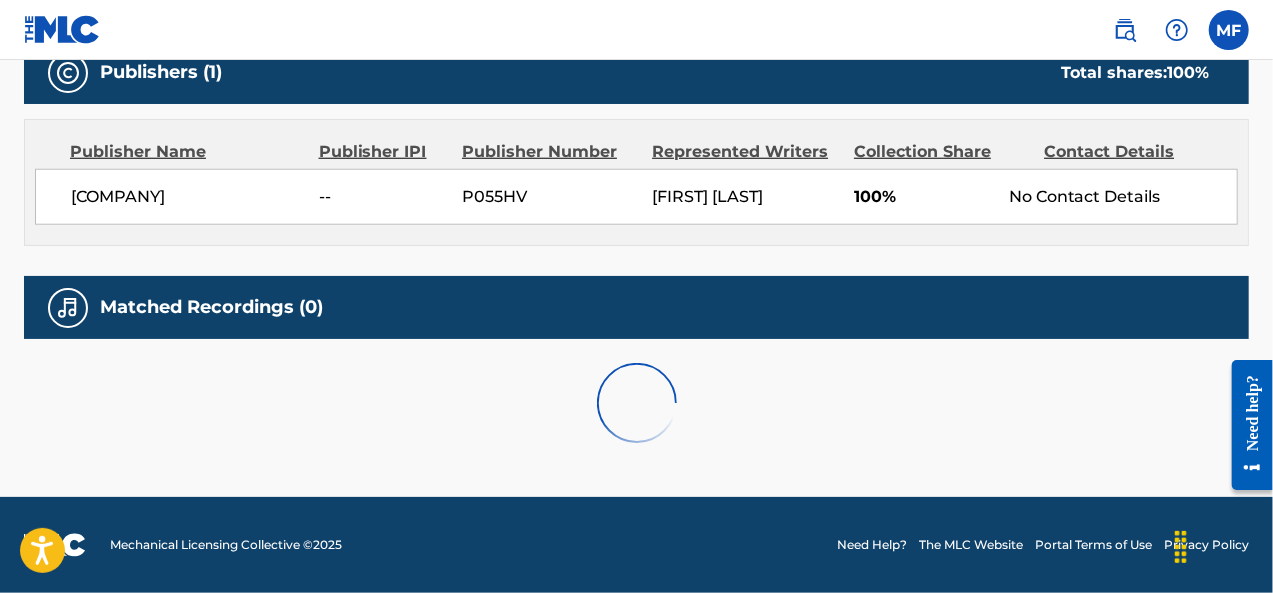 scroll, scrollTop: 0, scrollLeft: 0, axis: both 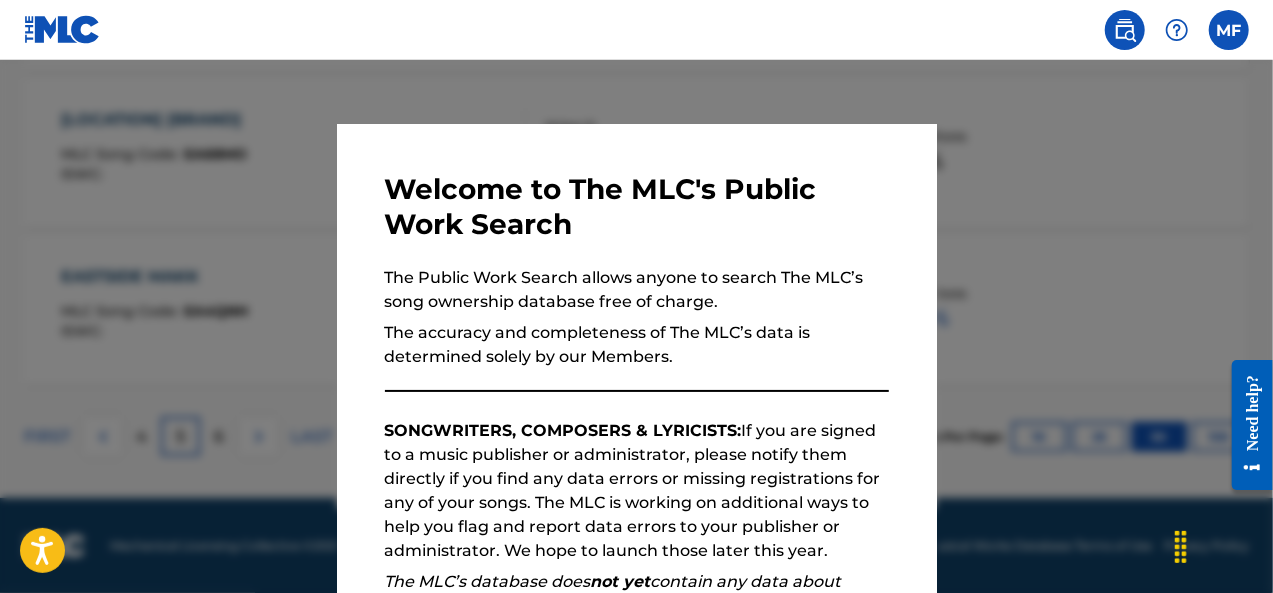 click at bounding box center [636, 356] 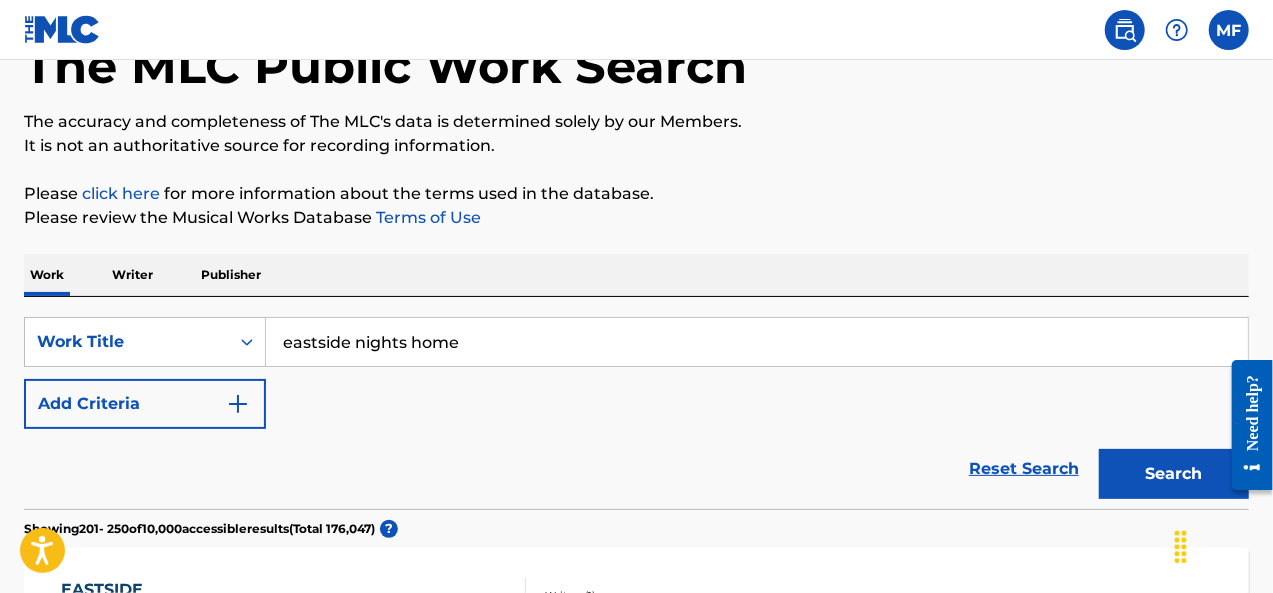 scroll, scrollTop: 68, scrollLeft: 0, axis: vertical 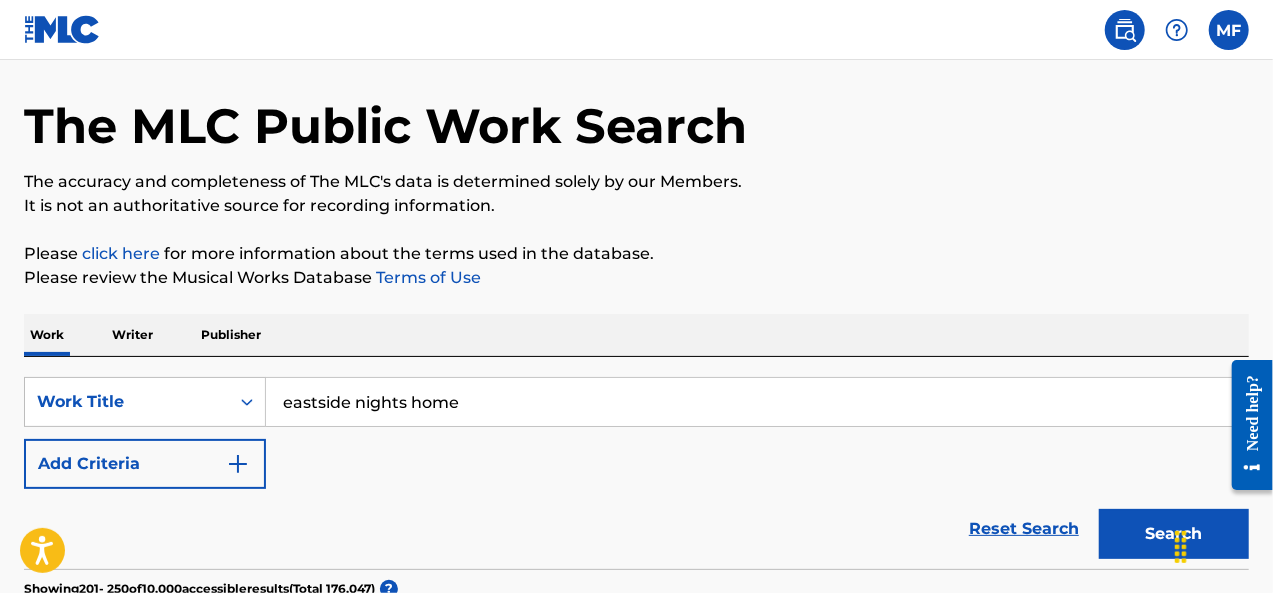 click on "Add Criteria" at bounding box center (145, 464) 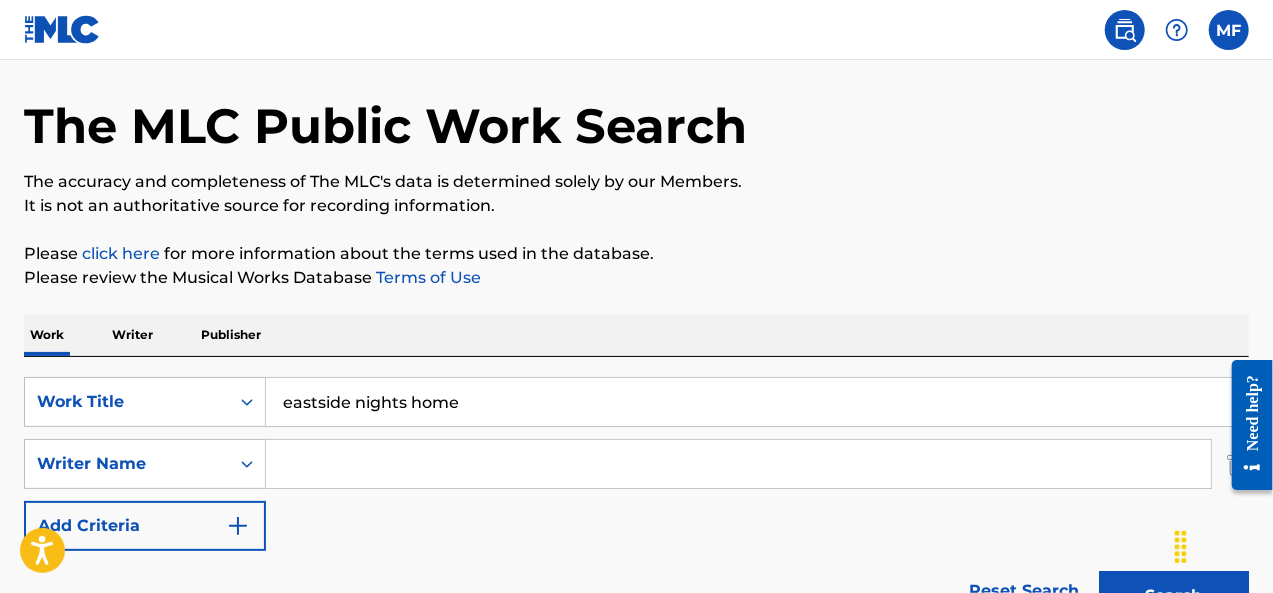 click at bounding box center [738, 464] 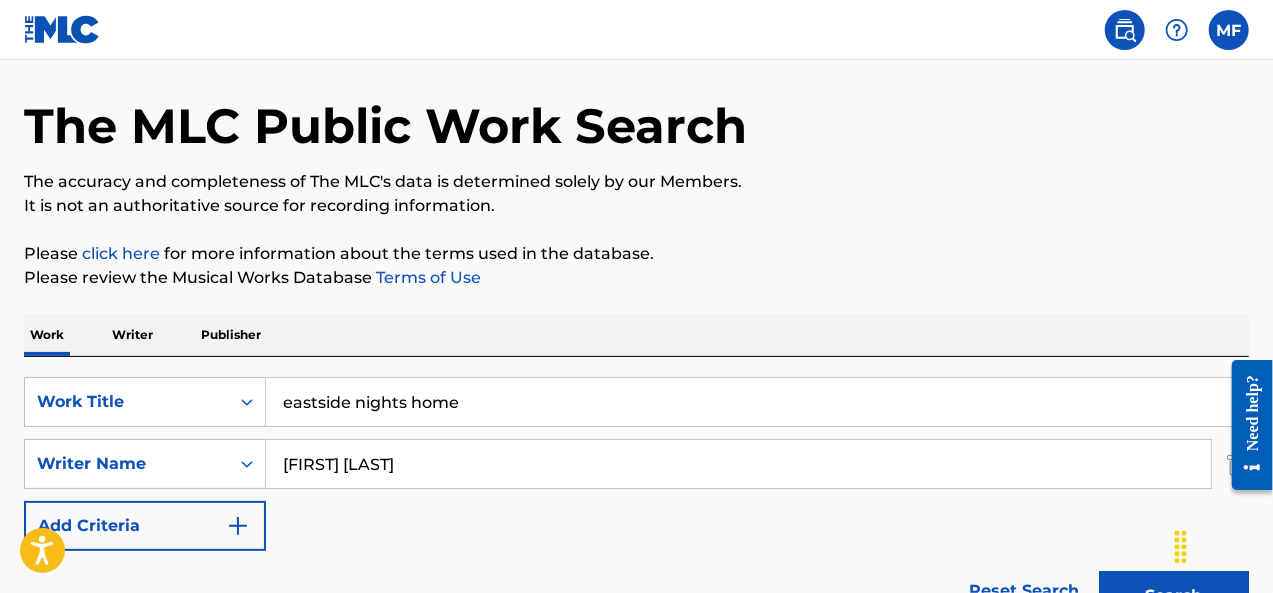 type on "[FIRST] [LAST]" 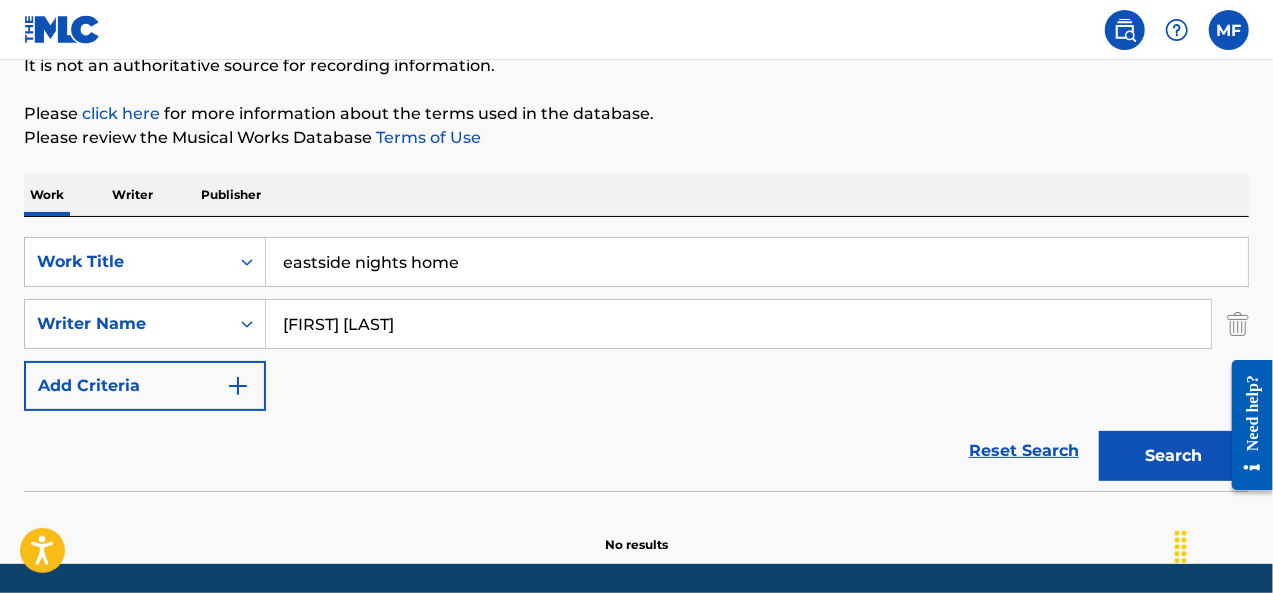 scroll, scrollTop: 274, scrollLeft: 0, axis: vertical 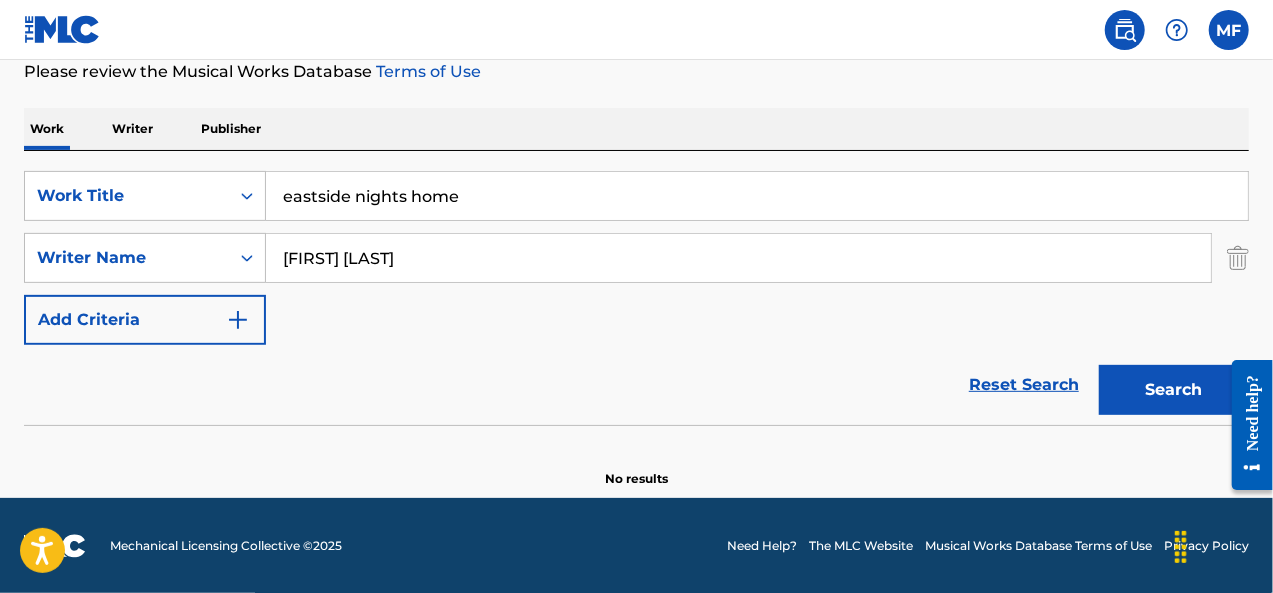 click on "Search" at bounding box center (1174, 390) 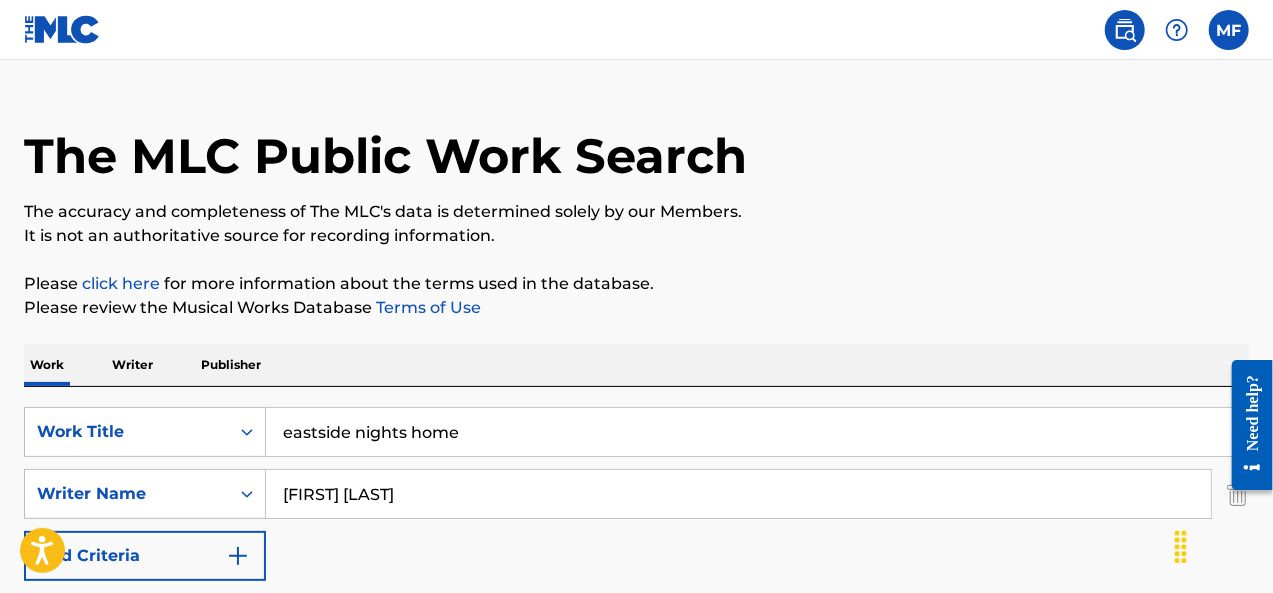 scroll, scrollTop: 38, scrollLeft: 0, axis: vertical 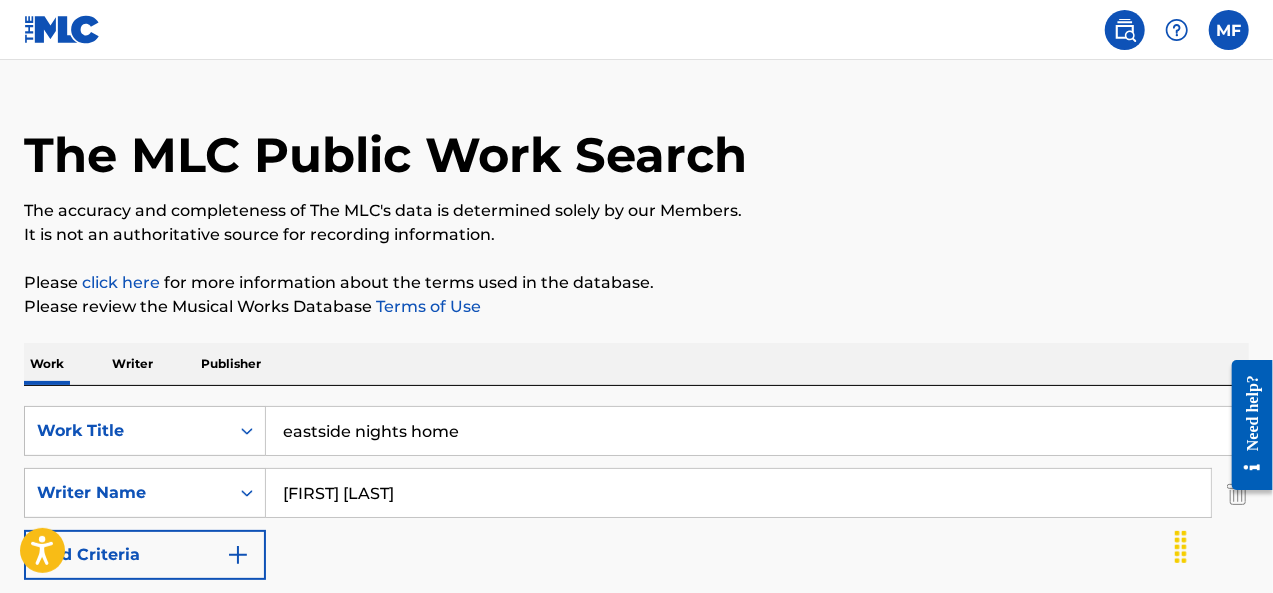 click on "Writer" at bounding box center [132, 364] 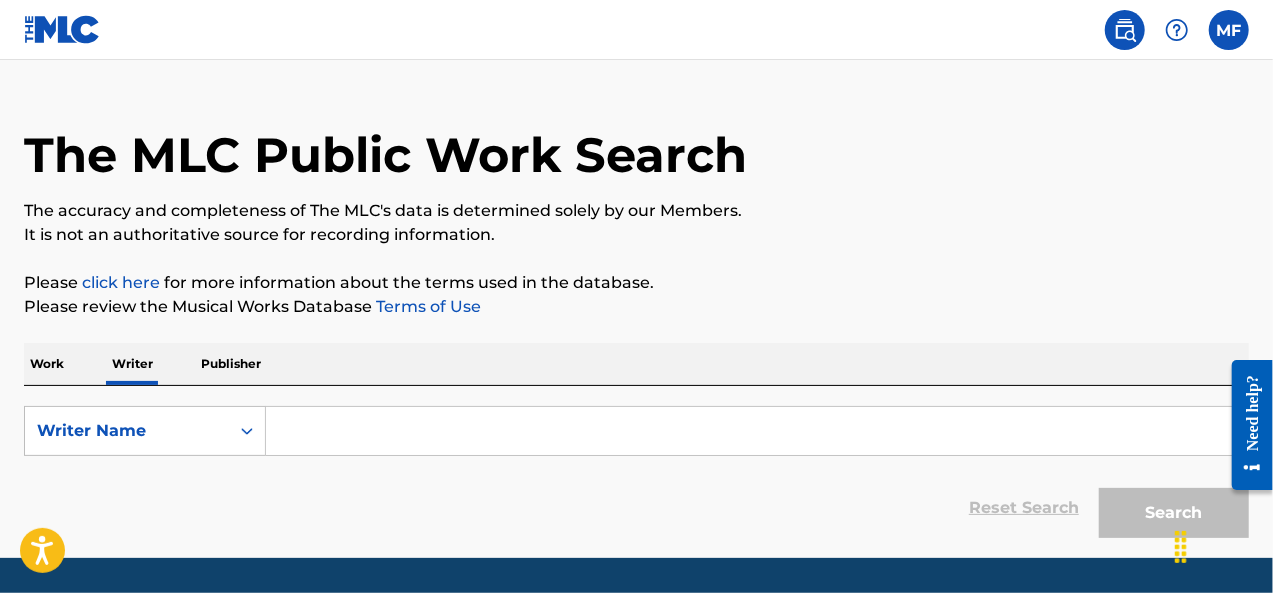 scroll, scrollTop: 0, scrollLeft: 0, axis: both 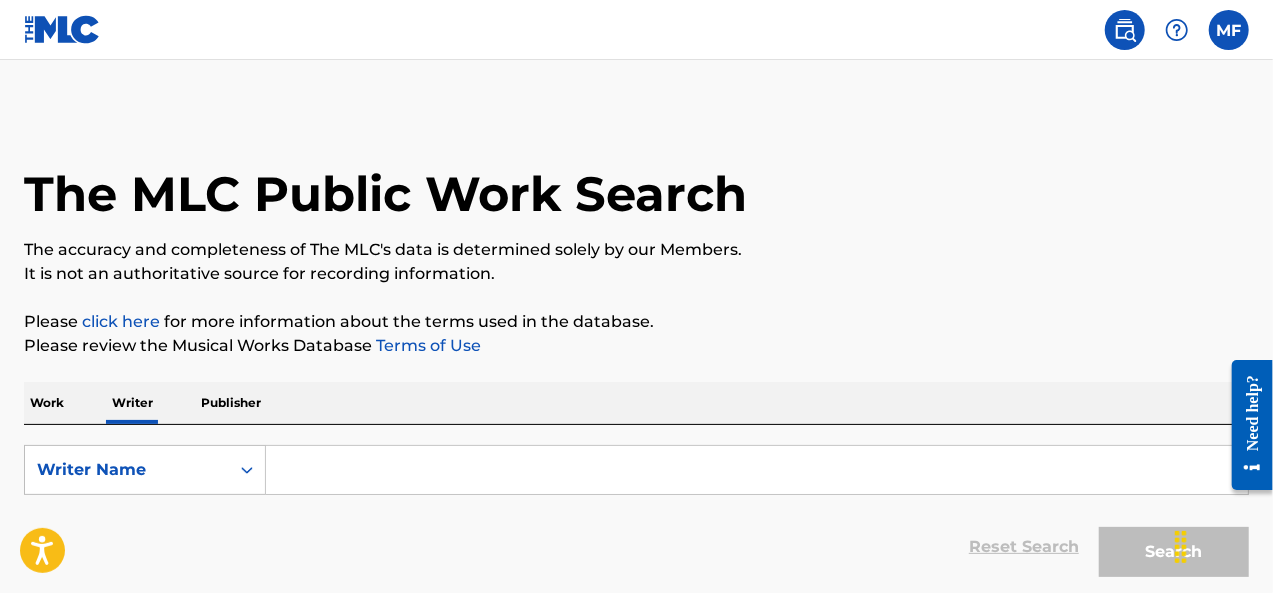 click on "Publisher" at bounding box center (231, 403) 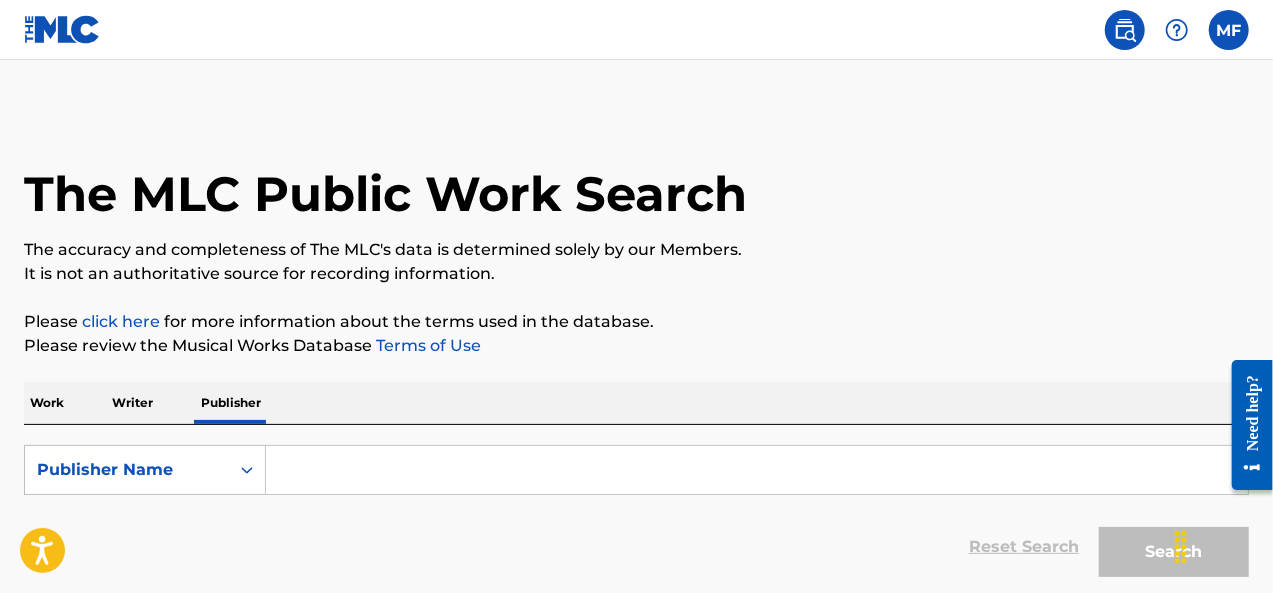 click on "Writer" at bounding box center [132, 403] 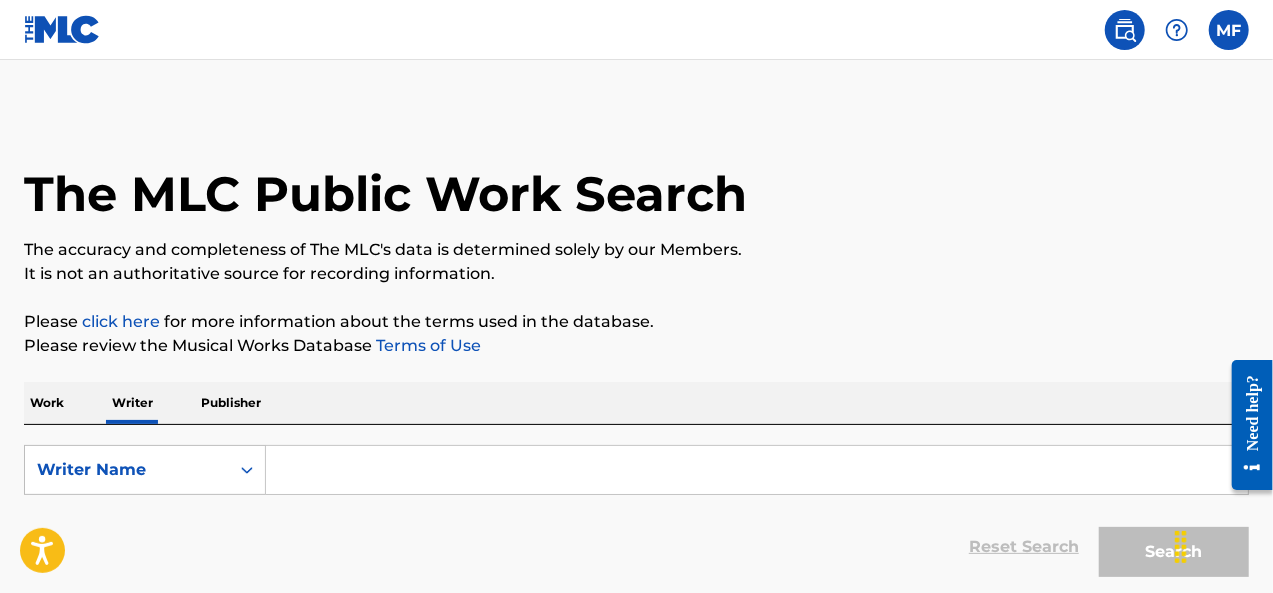 click on "Work" at bounding box center (47, 403) 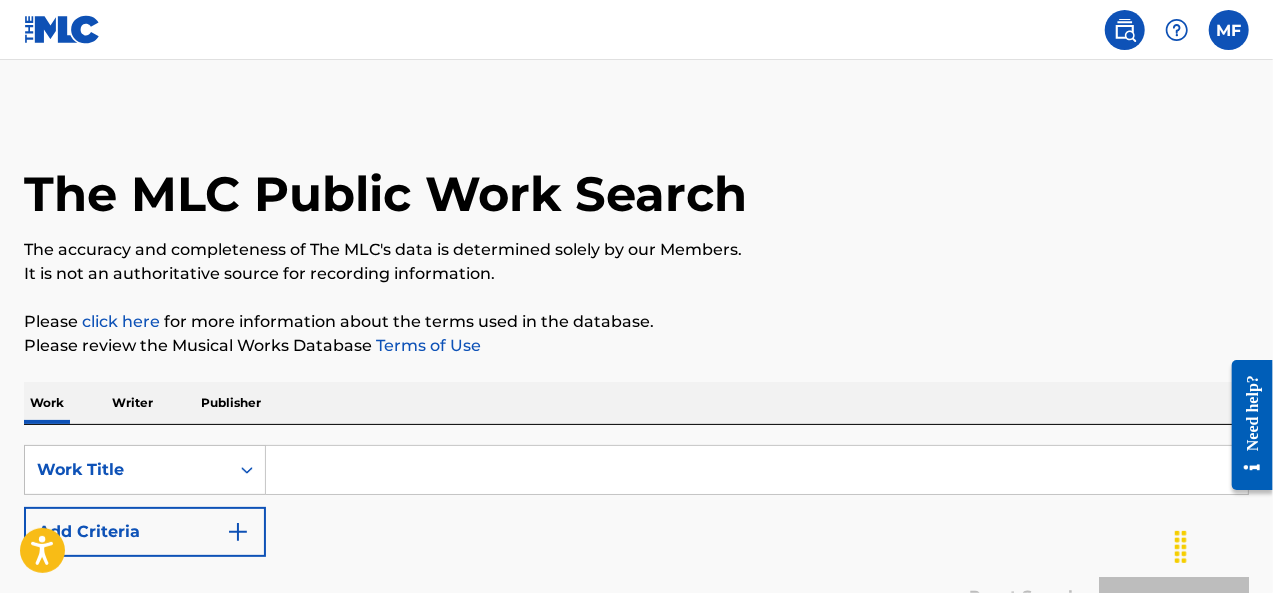 click at bounding box center (757, 470) 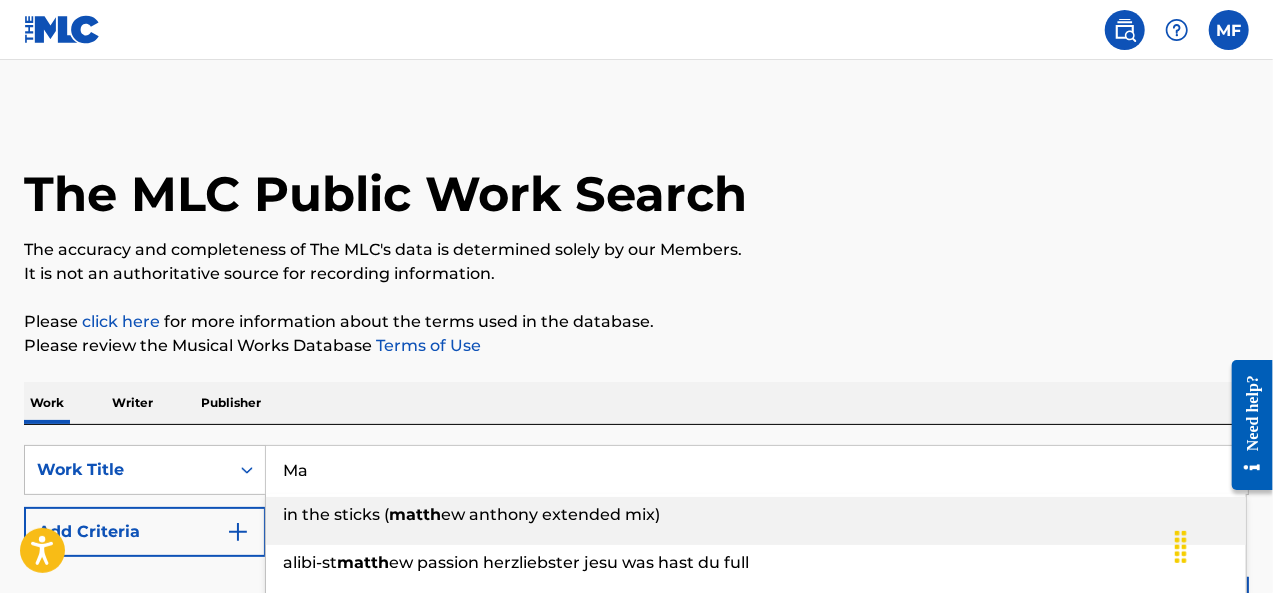 type on "M" 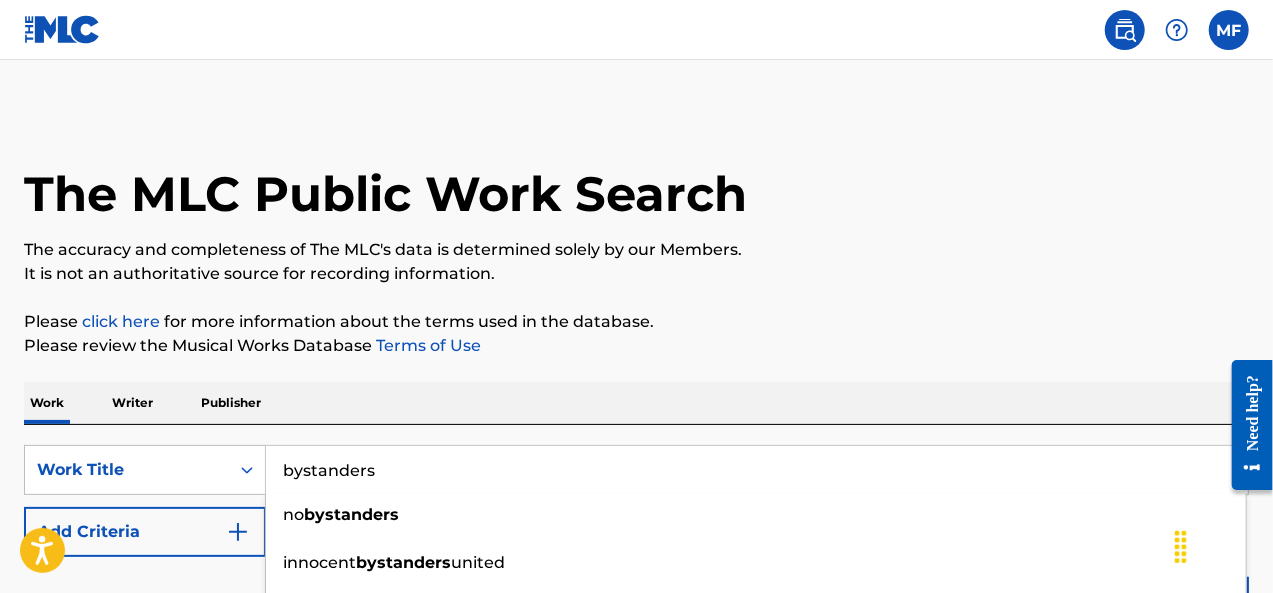 type on "bystanders" 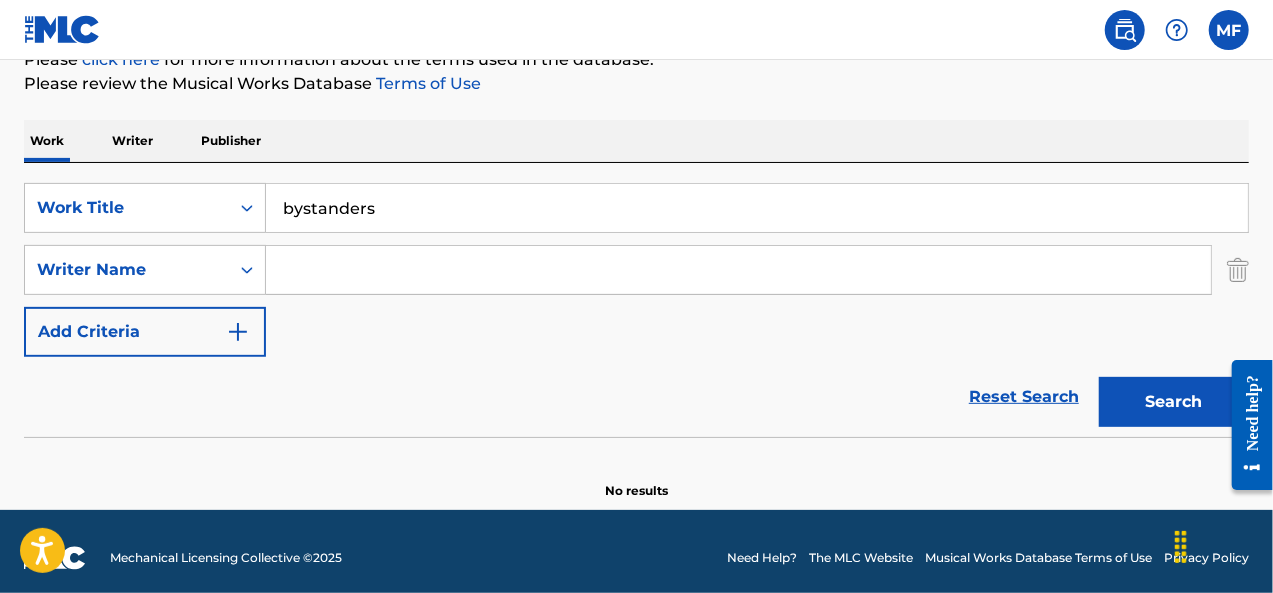 scroll, scrollTop: 266, scrollLeft: 0, axis: vertical 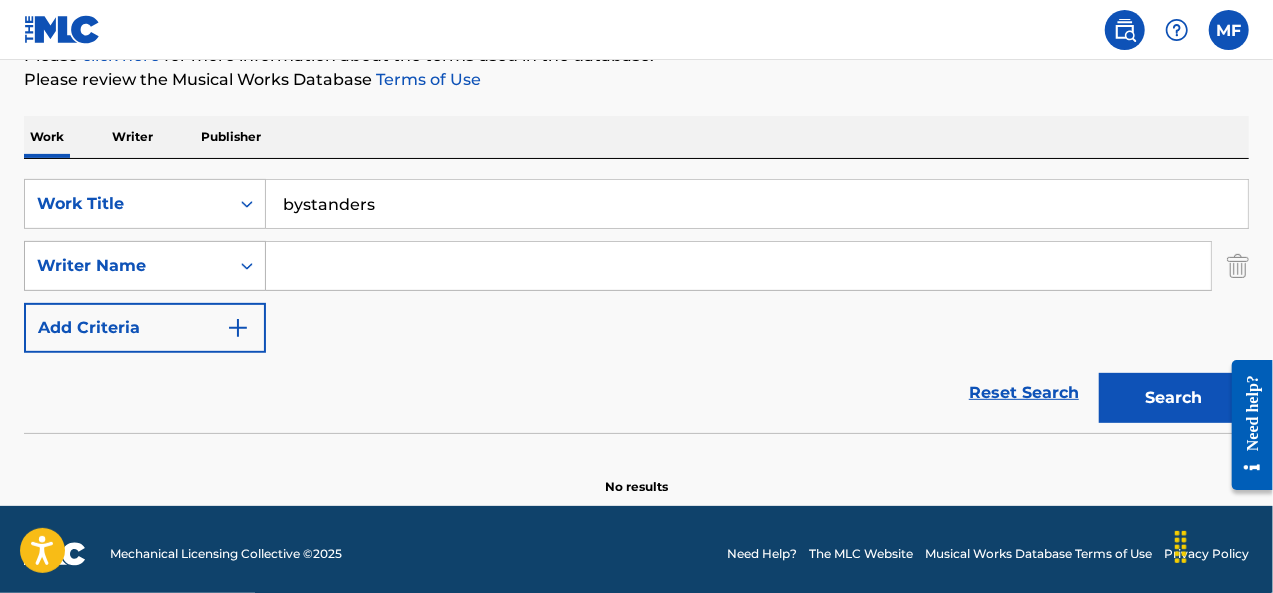 click 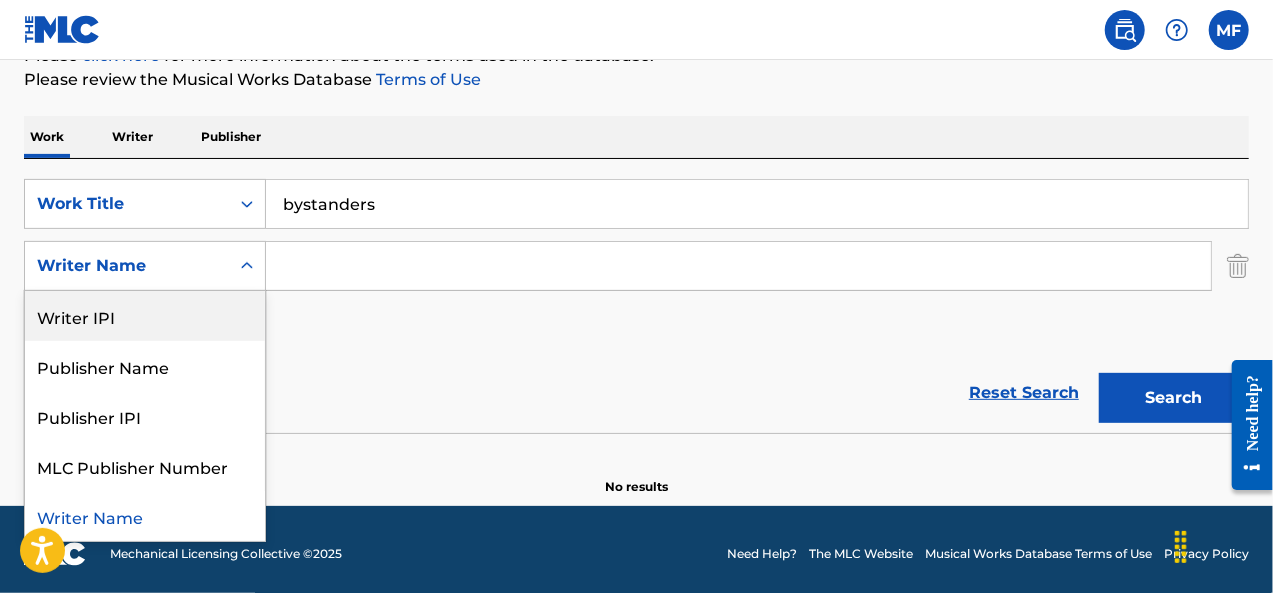 click on "Writer IPI" at bounding box center (145, 316) 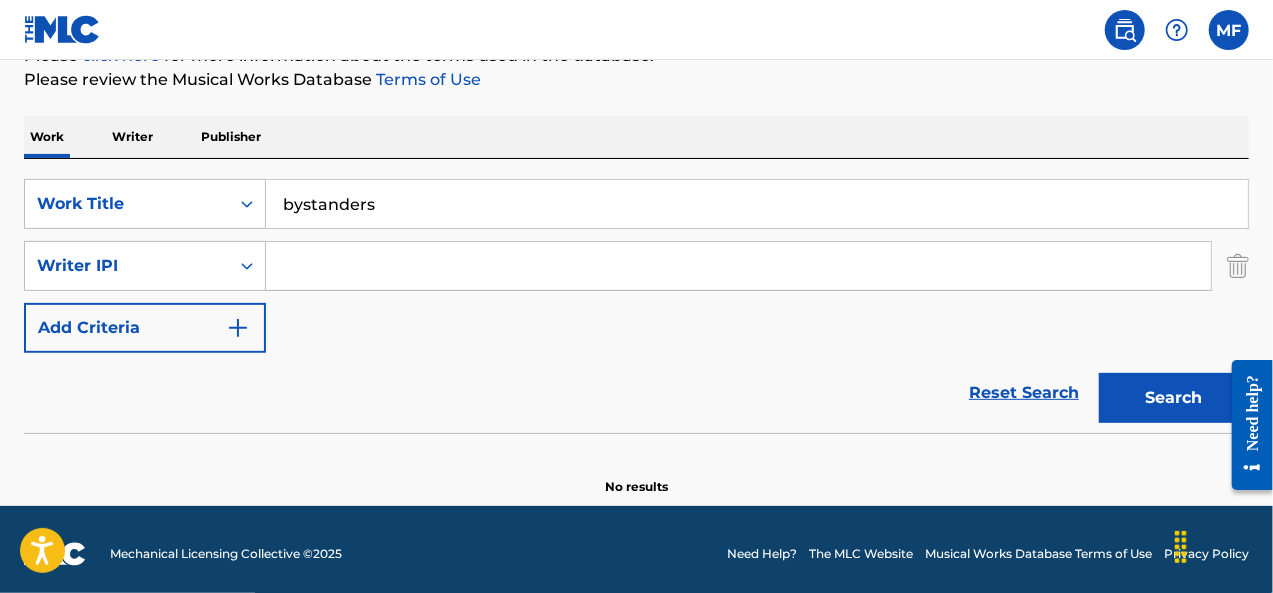 click at bounding box center [738, 266] 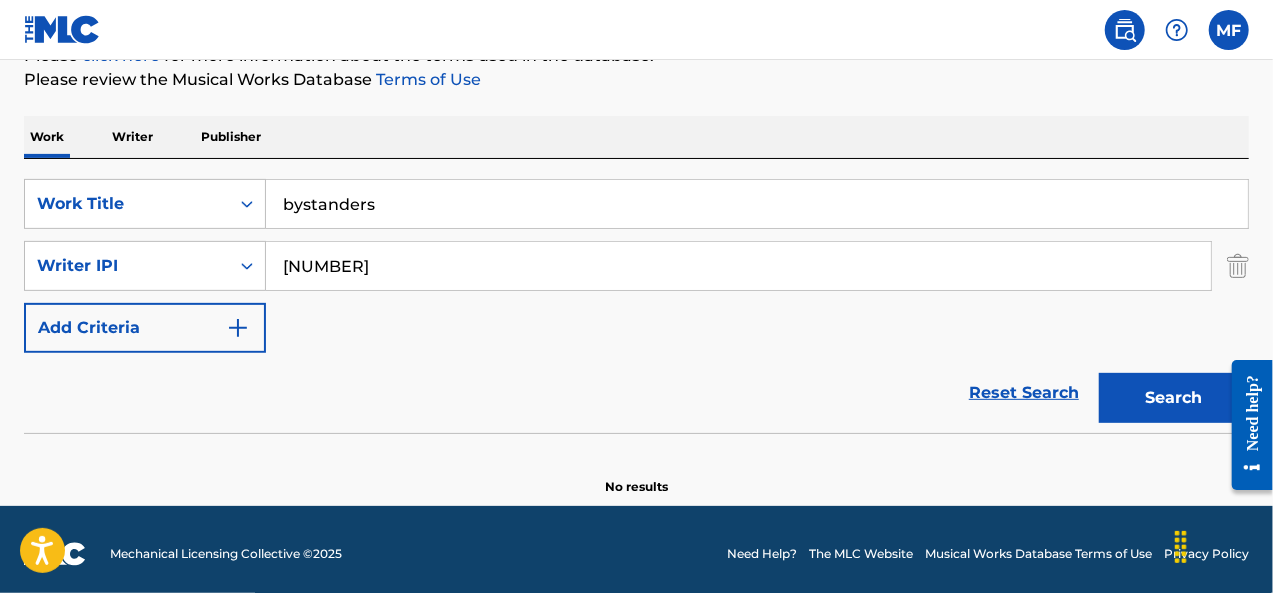 type on "[NUMBER]" 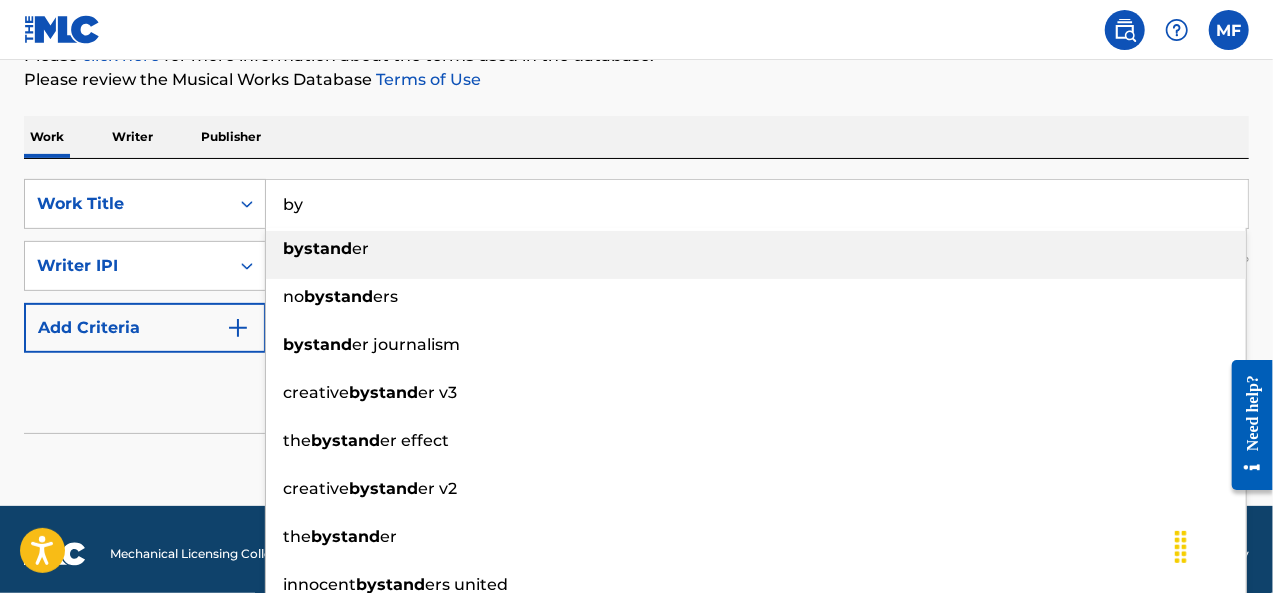 type on "b" 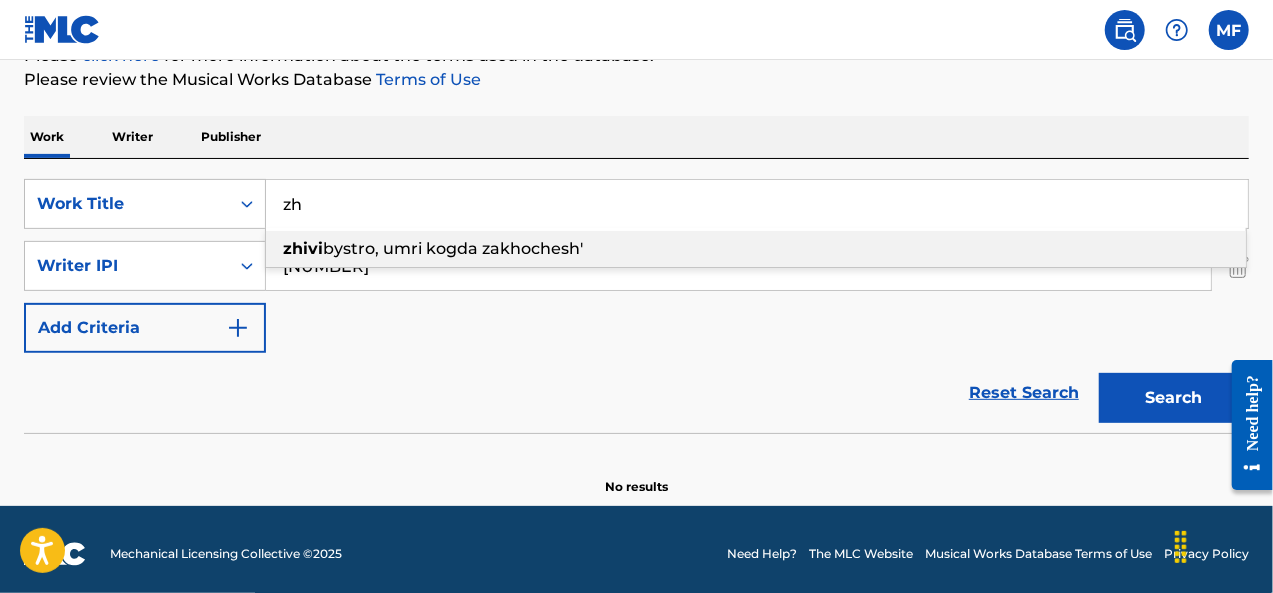 type on "z" 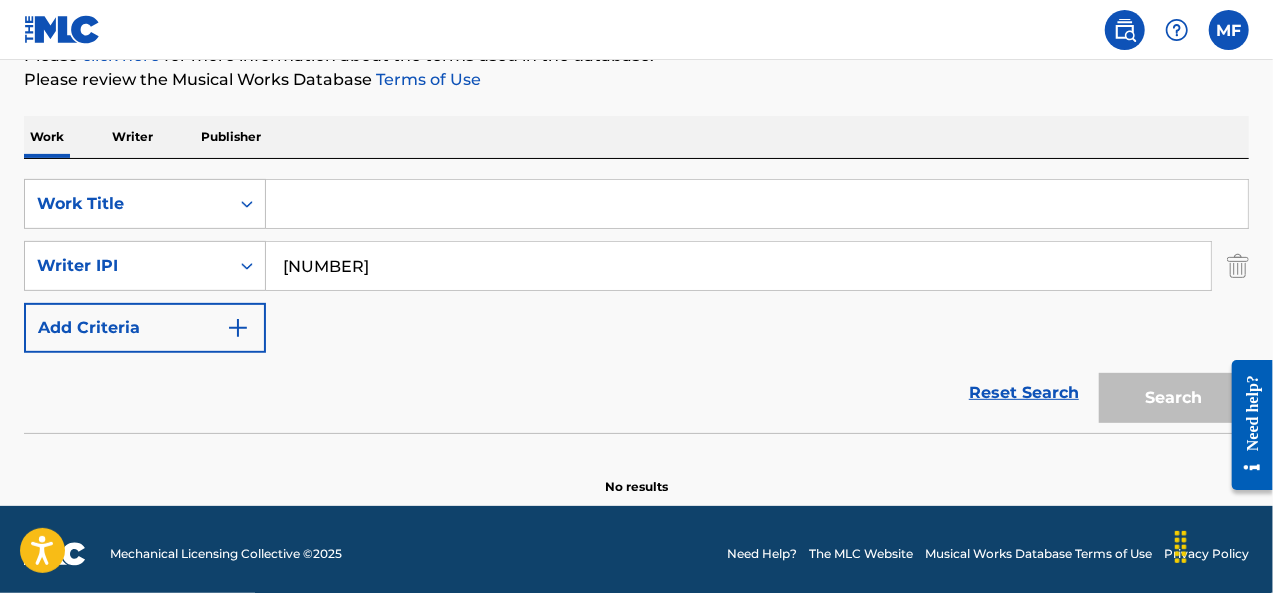 type 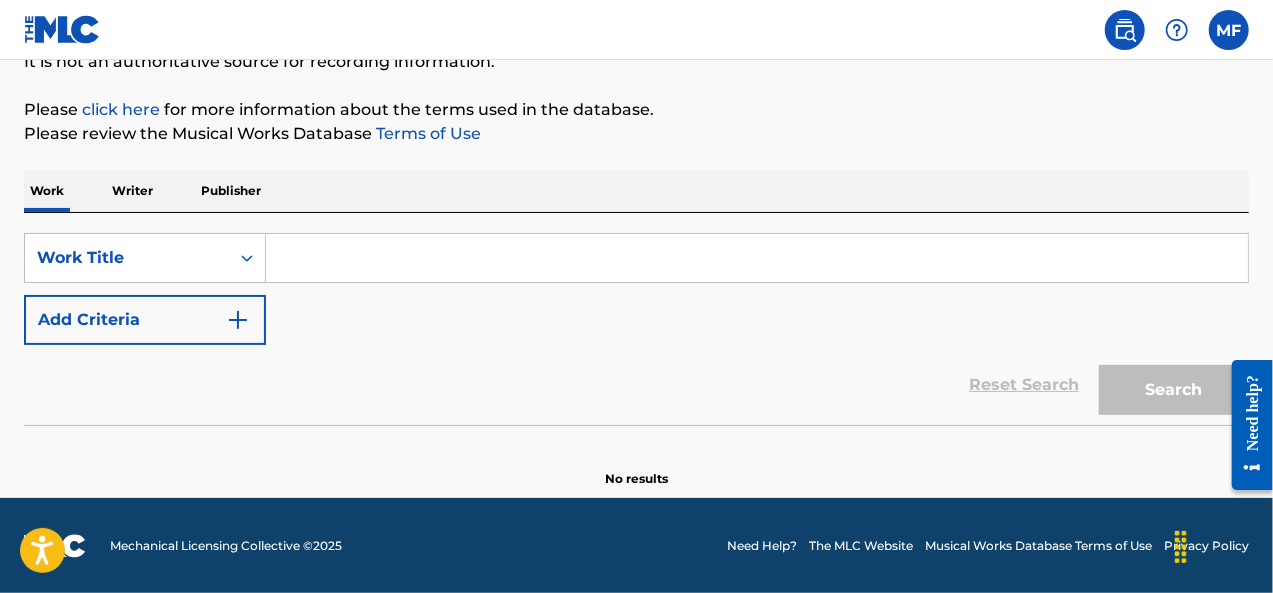 click on "Writer" at bounding box center (132, 191) 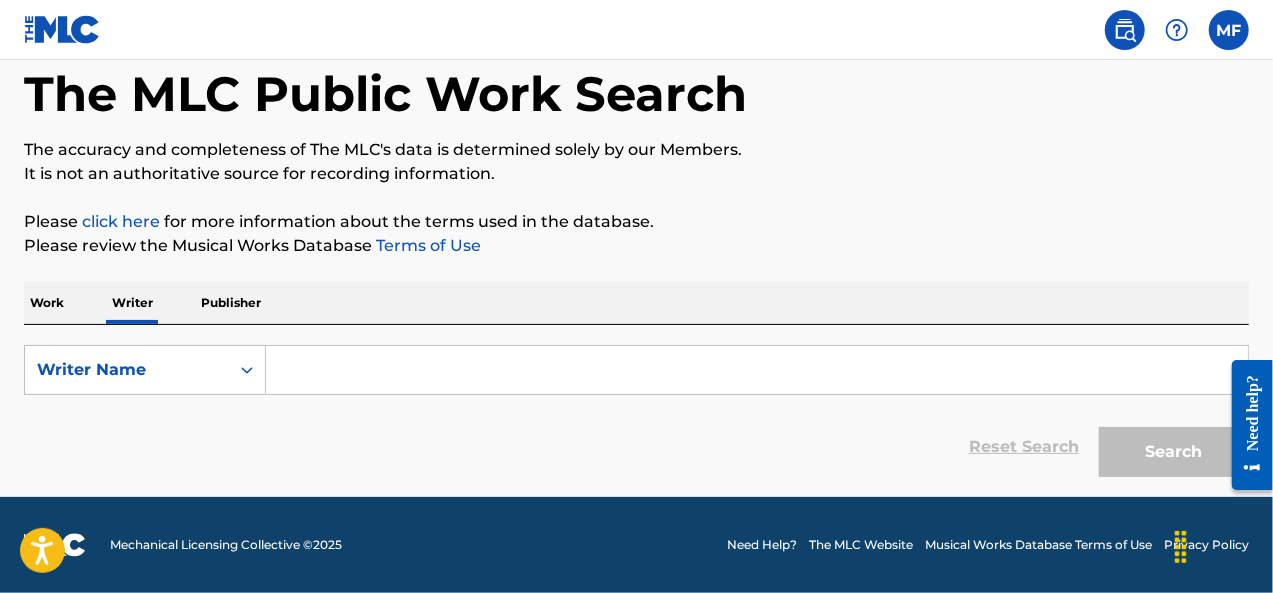 scroll, scrollTop: 0, scrollLeft: 0, axis: both 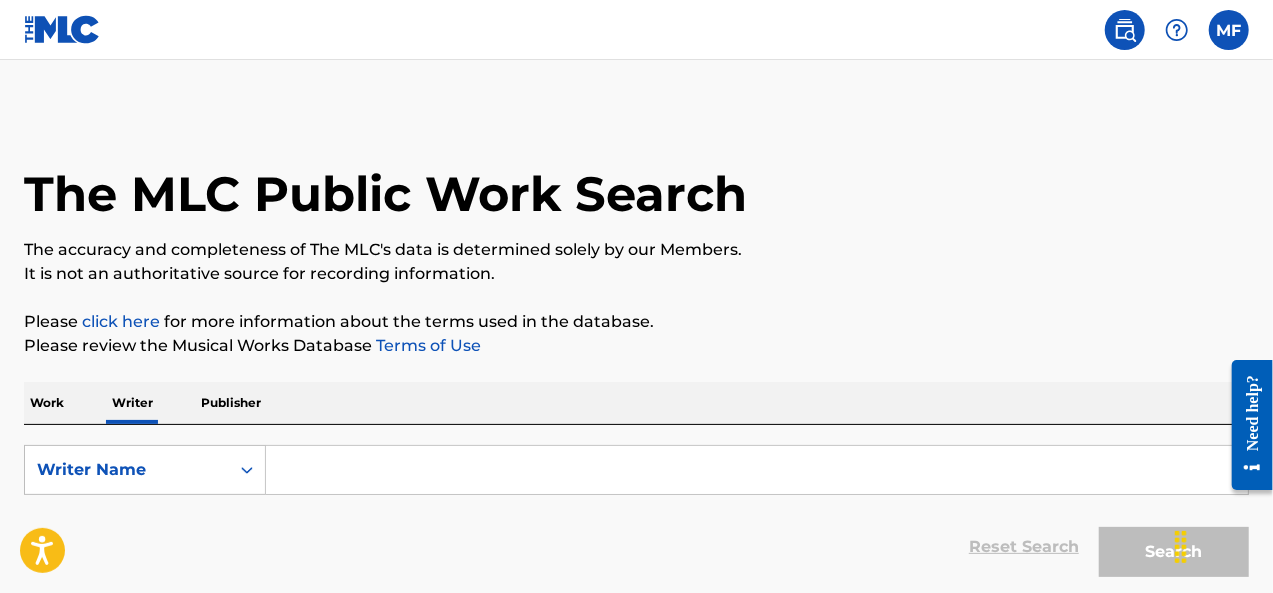 click at bounding box center [1229, 30] 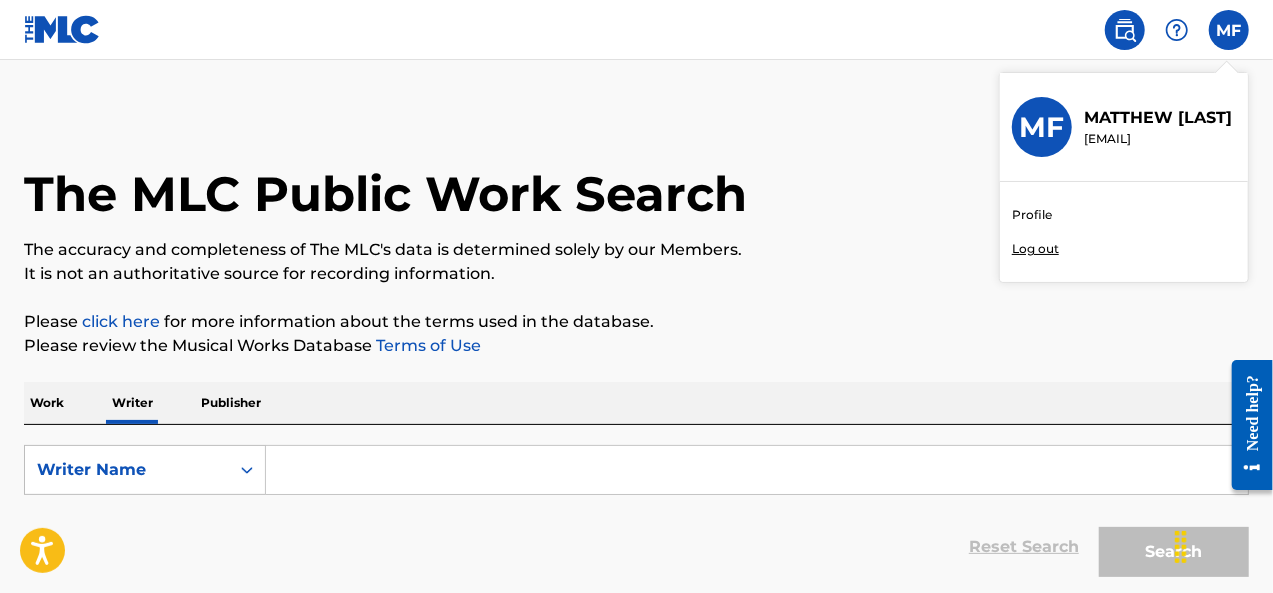 click on "Profile" at bounding box center [1032, 215] 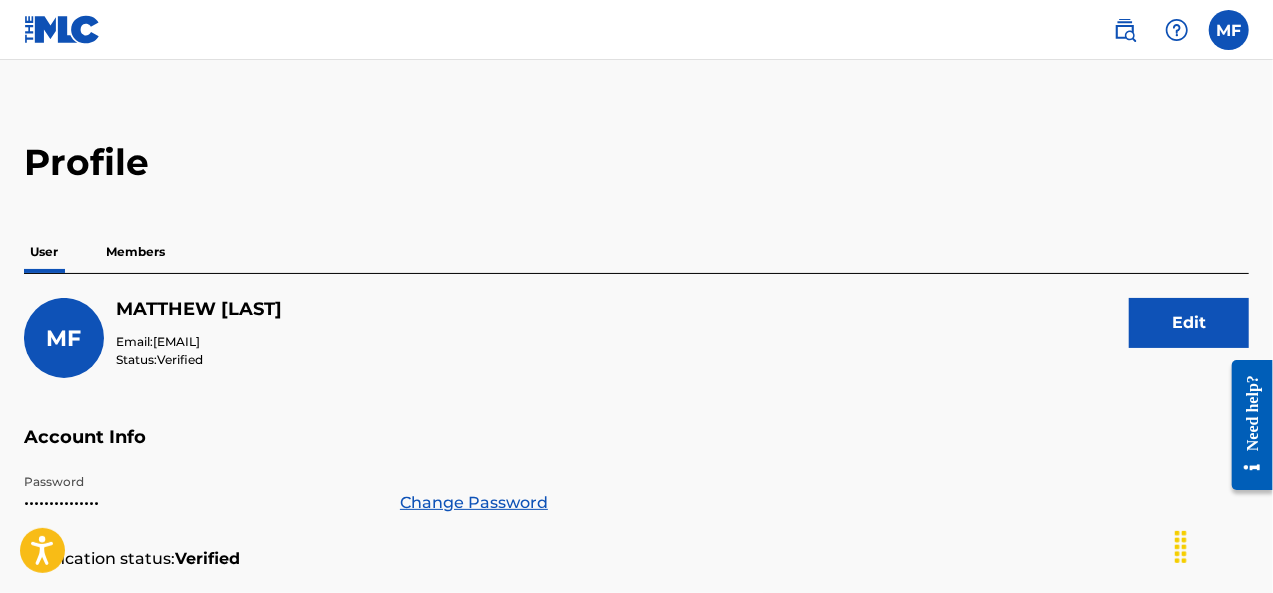 scroll, scrollTop: 0, scrollLeft: 0, axis: both 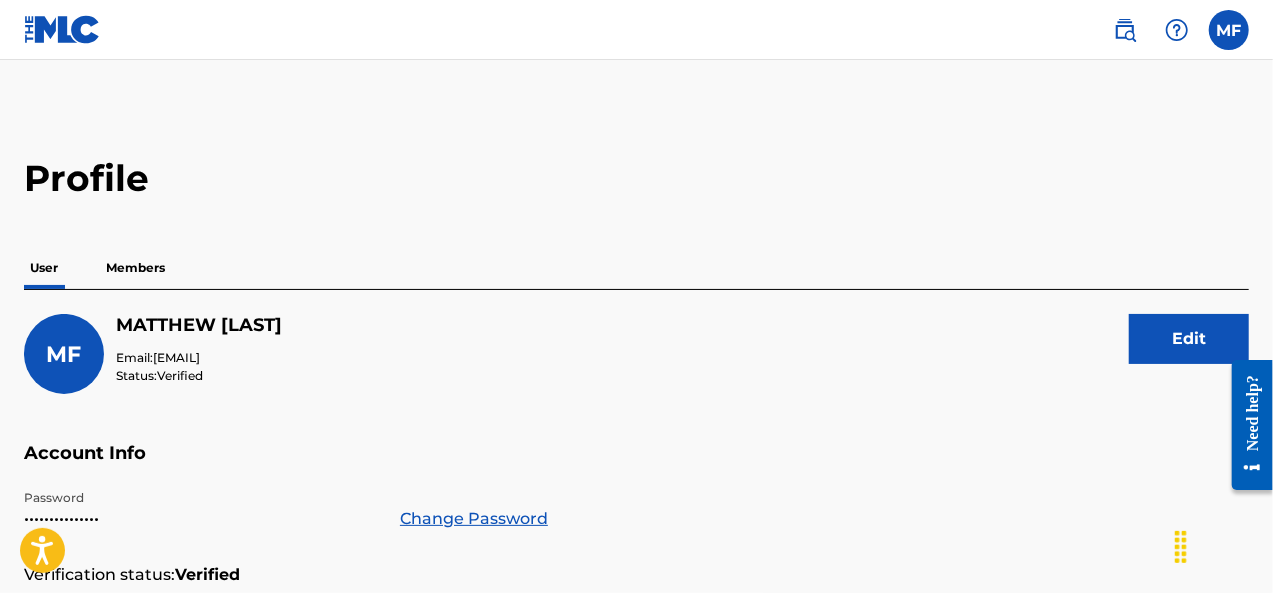 click at bounding box center [62, 29] 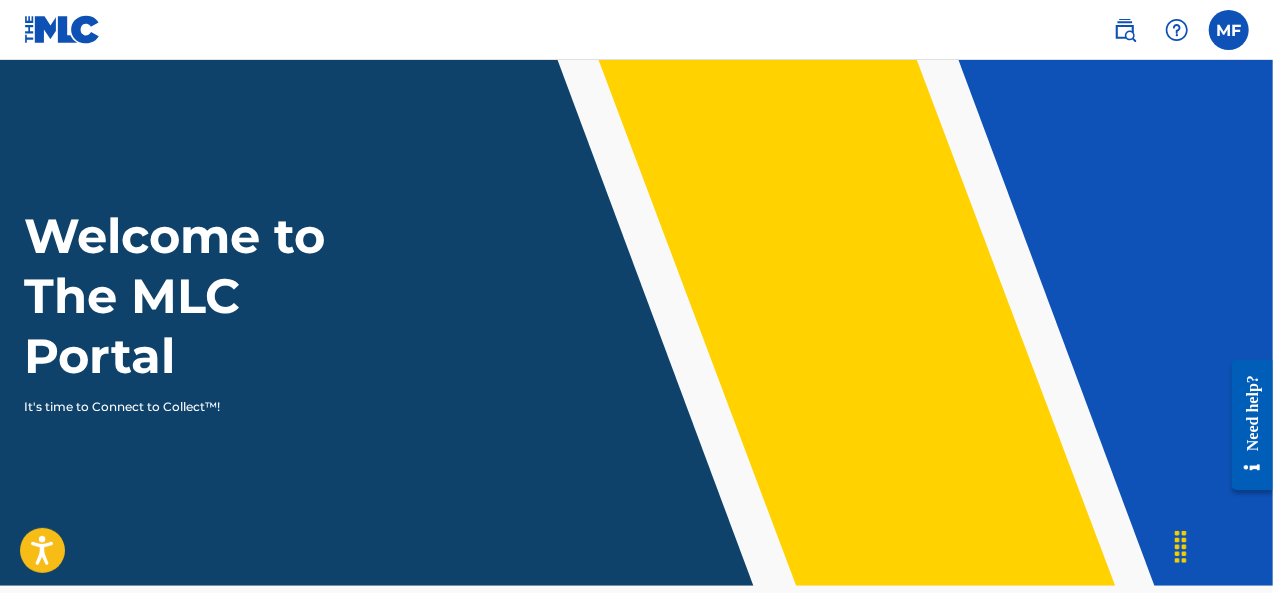 click at bounding box center (1229, 30) 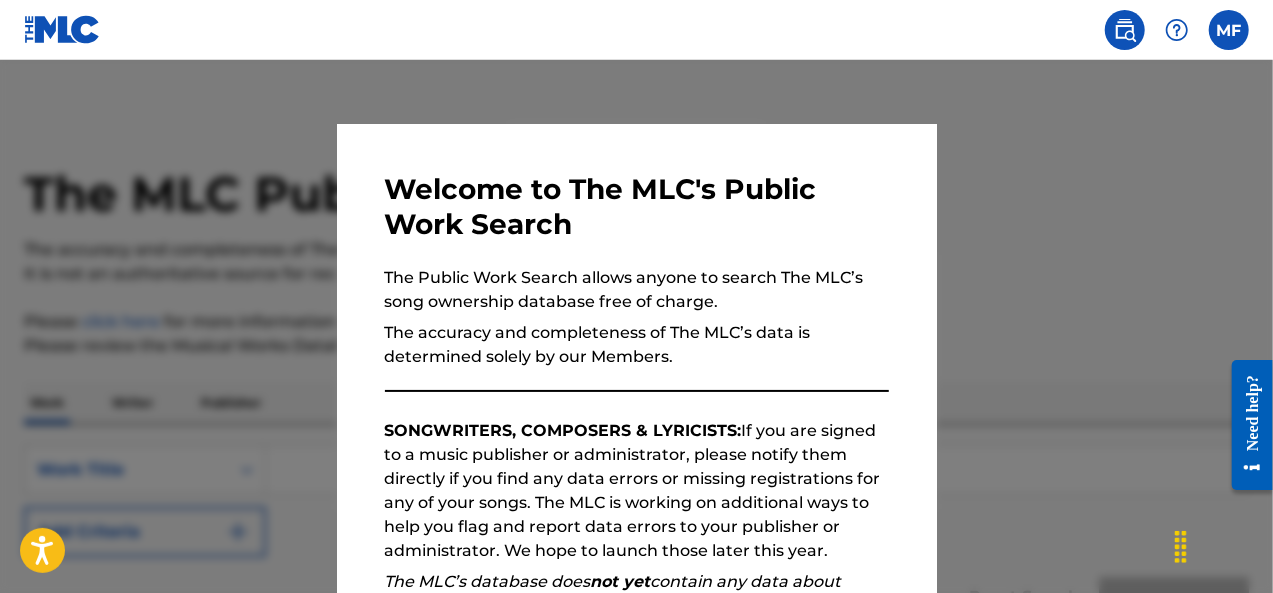 click on "[INITIAL] [FIRST] [LAST] [EMAIL] [WORD] [WORD]" at bounding box center [636, 30] 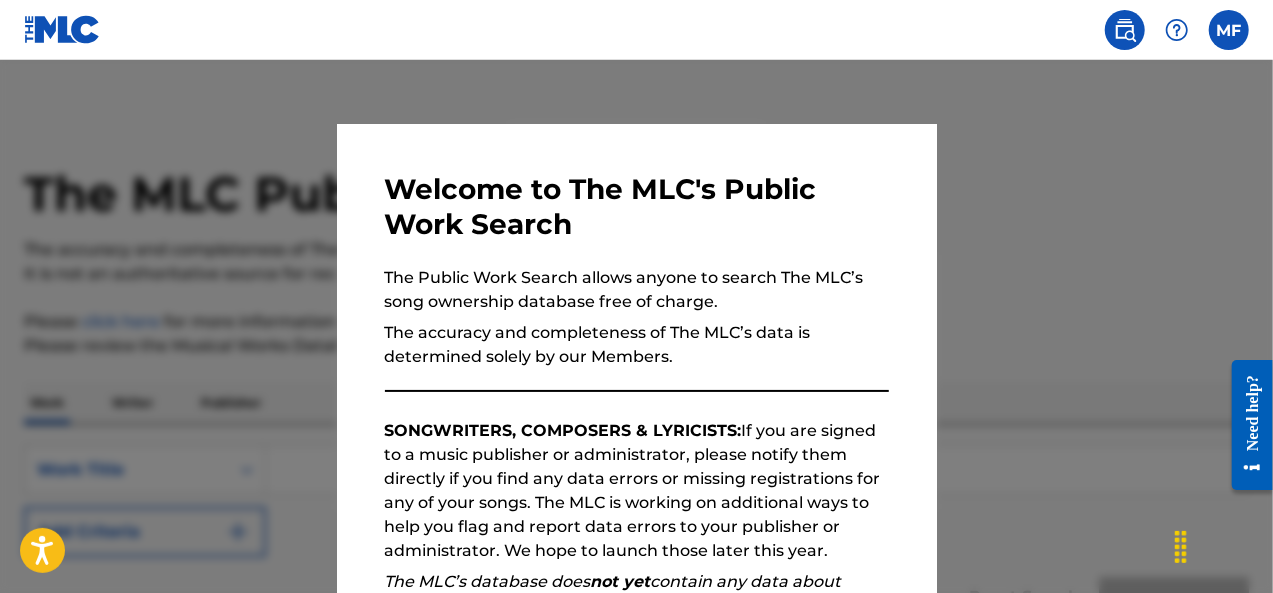 click at bounding box center [636, 356] 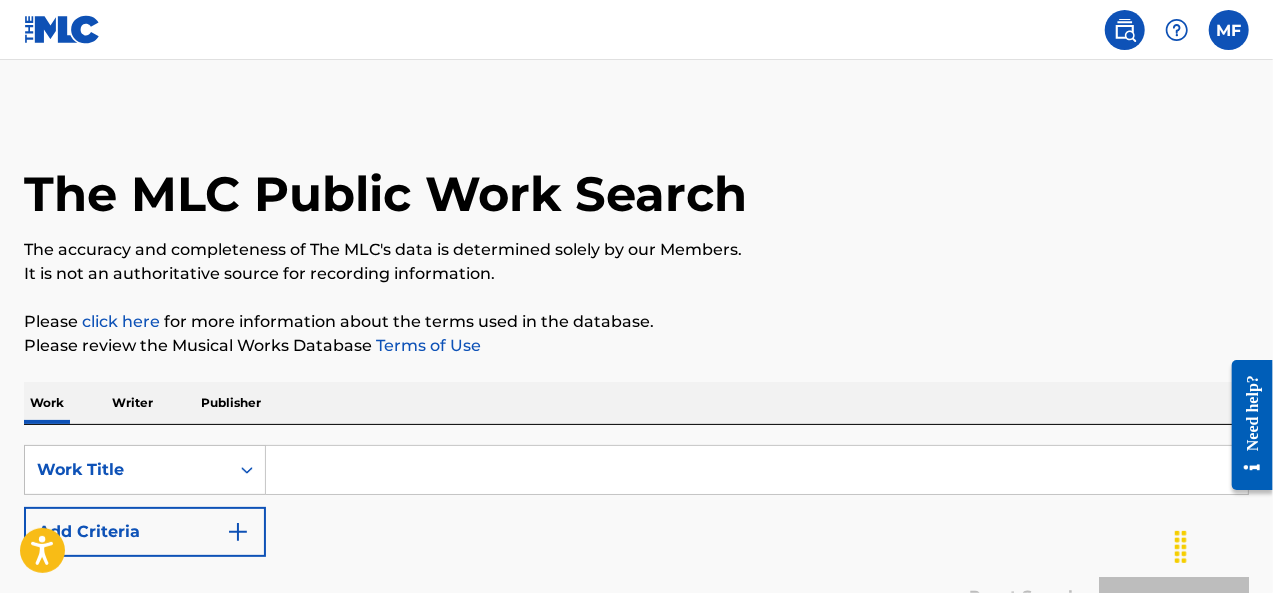 click at bounding box center [757, 470] 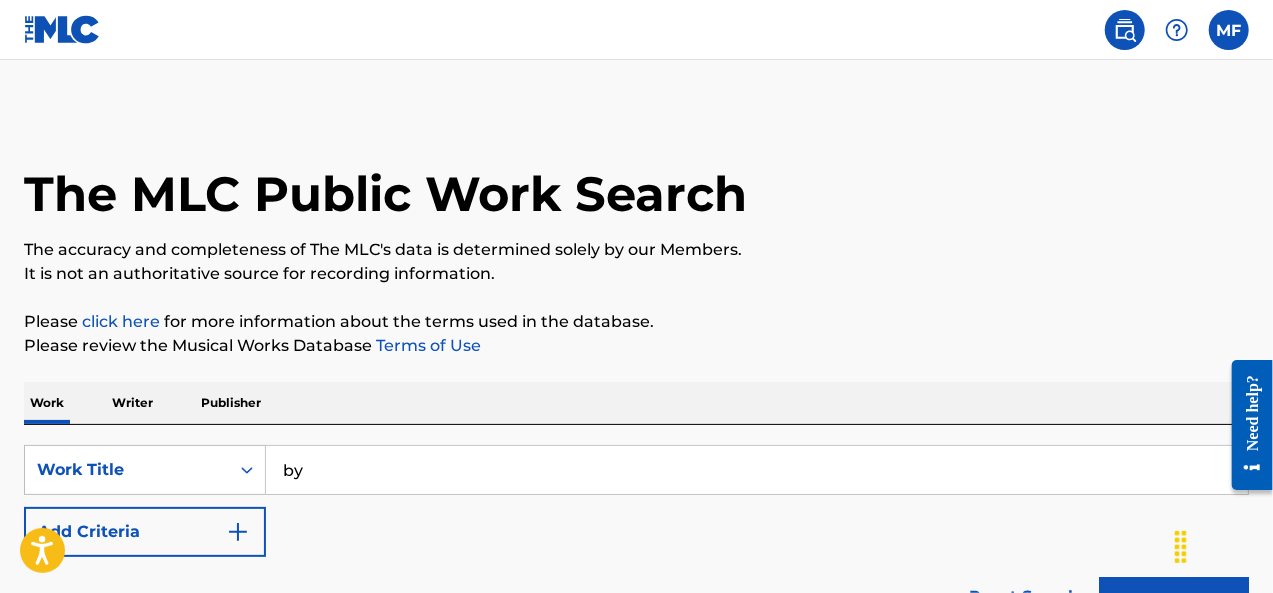type on "b" 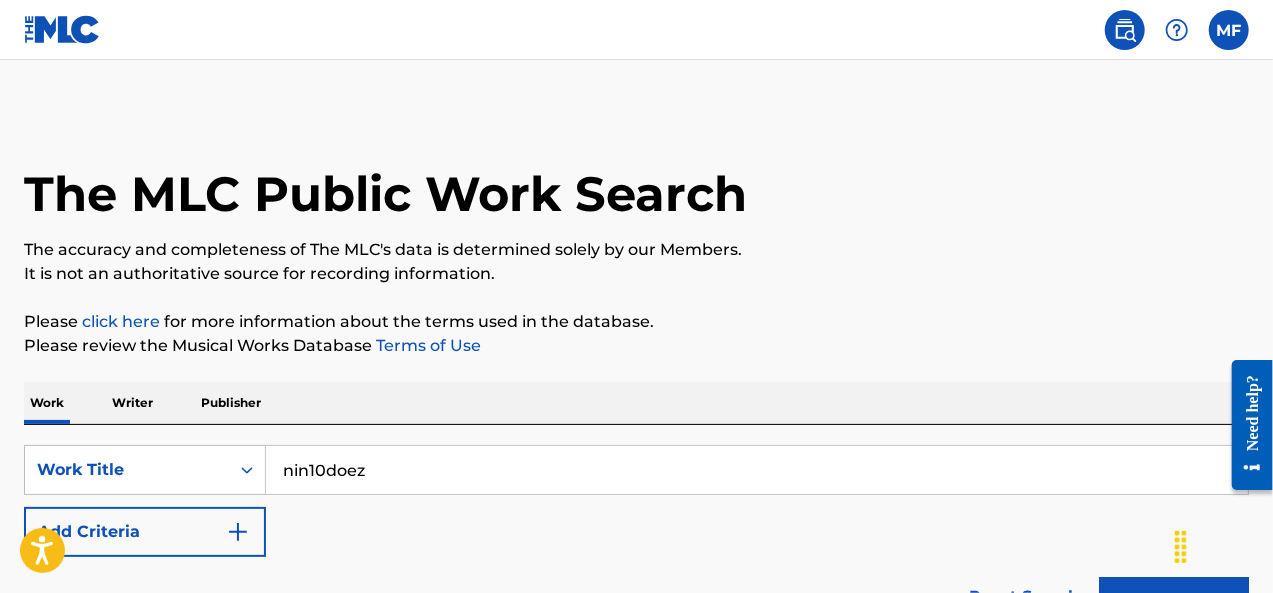 type on "nin10doez" 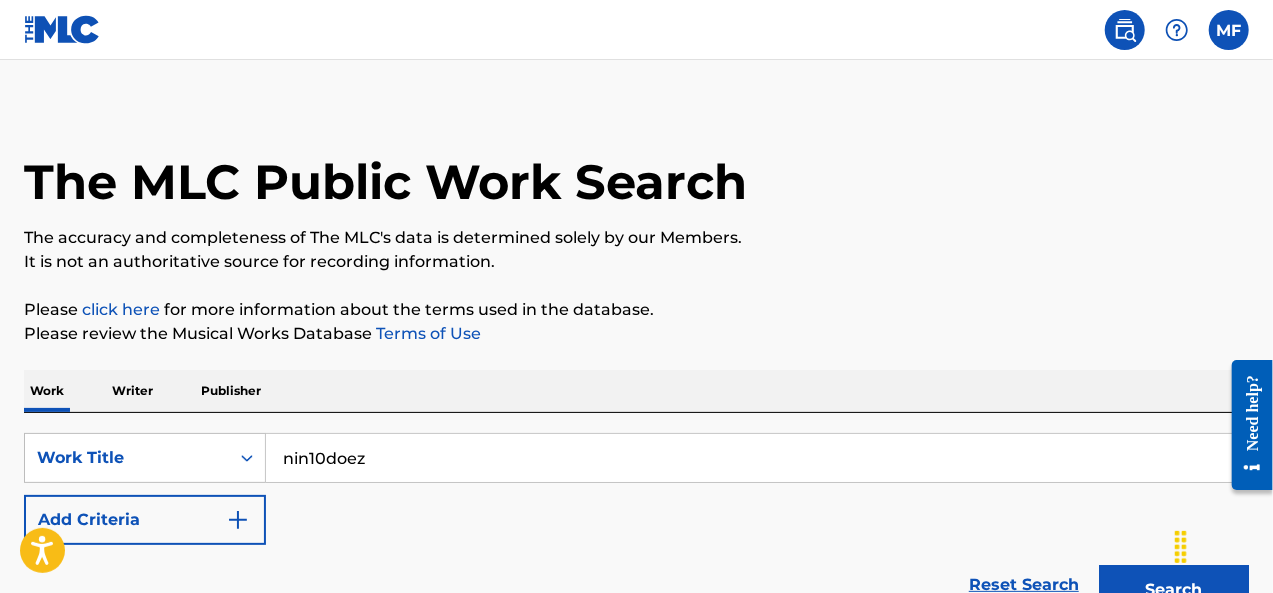 scroll, scrollTop: 0, scrollLeft: 0, axis: both 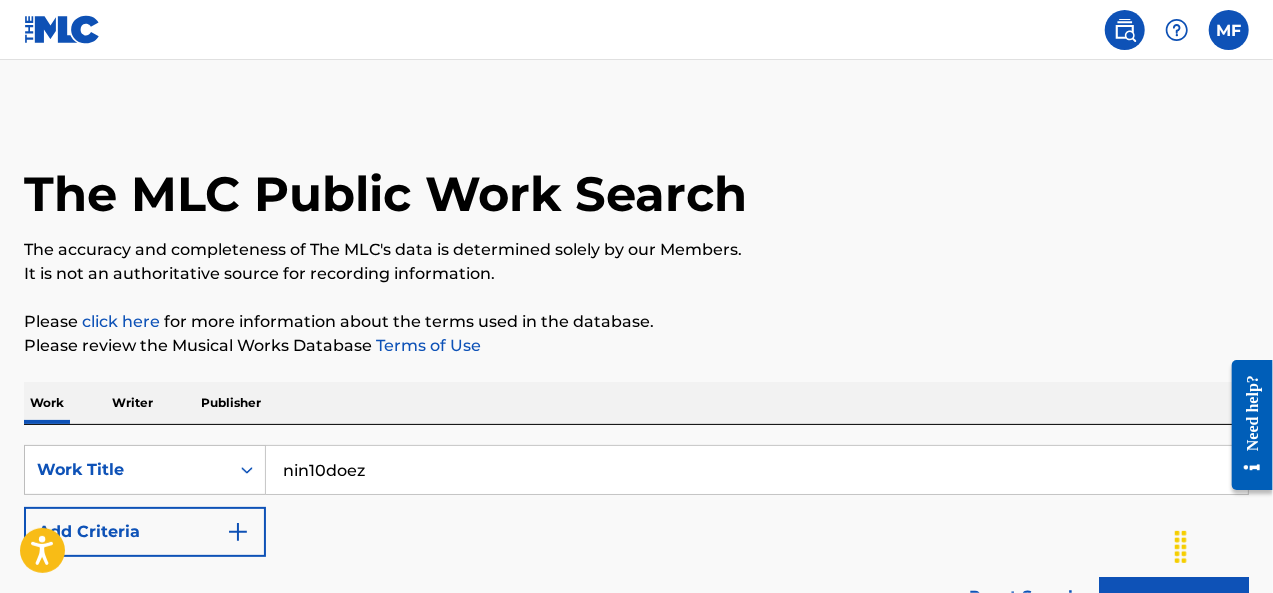 click at bounding box center [62, 29] 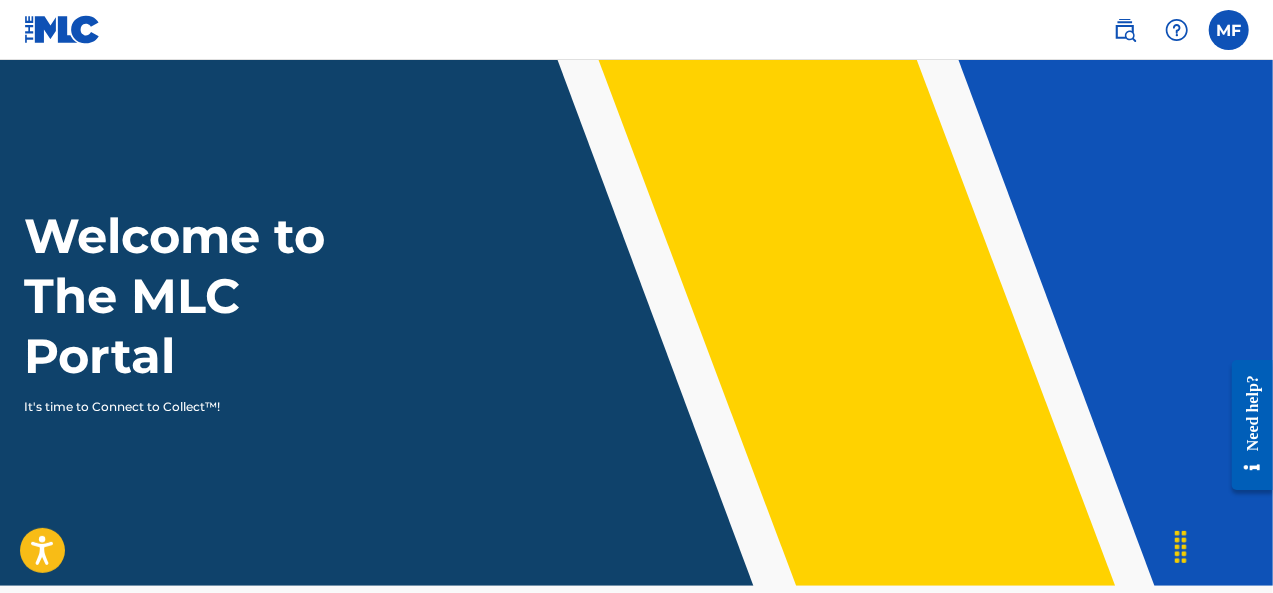 click at bounding box center [62, 29] 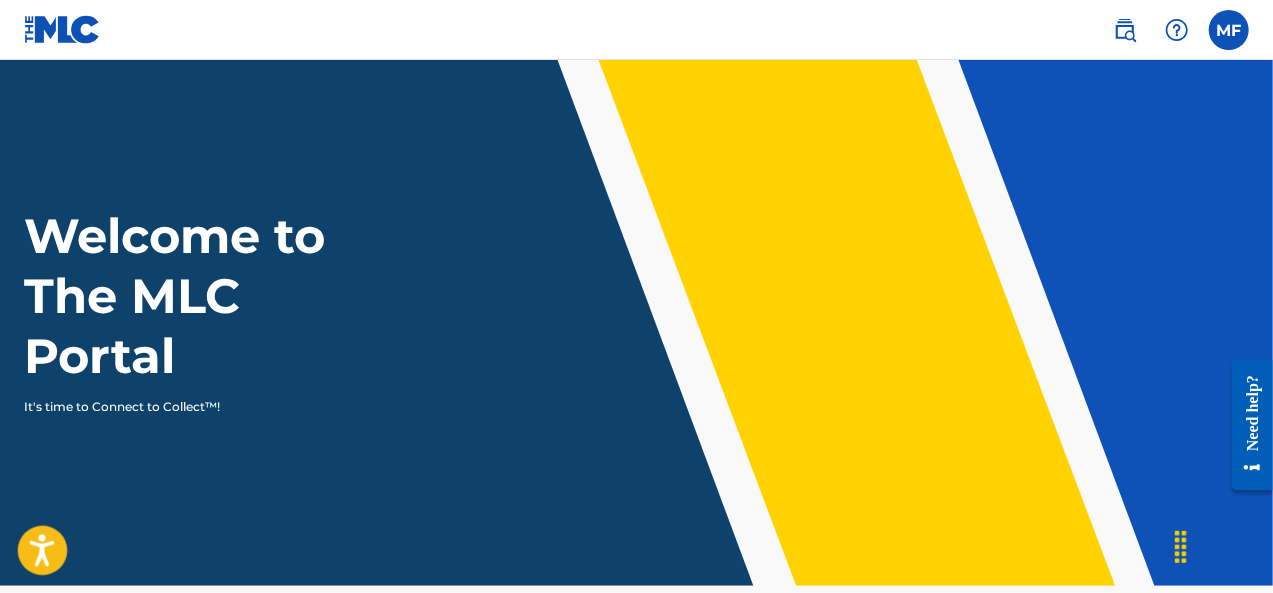 click 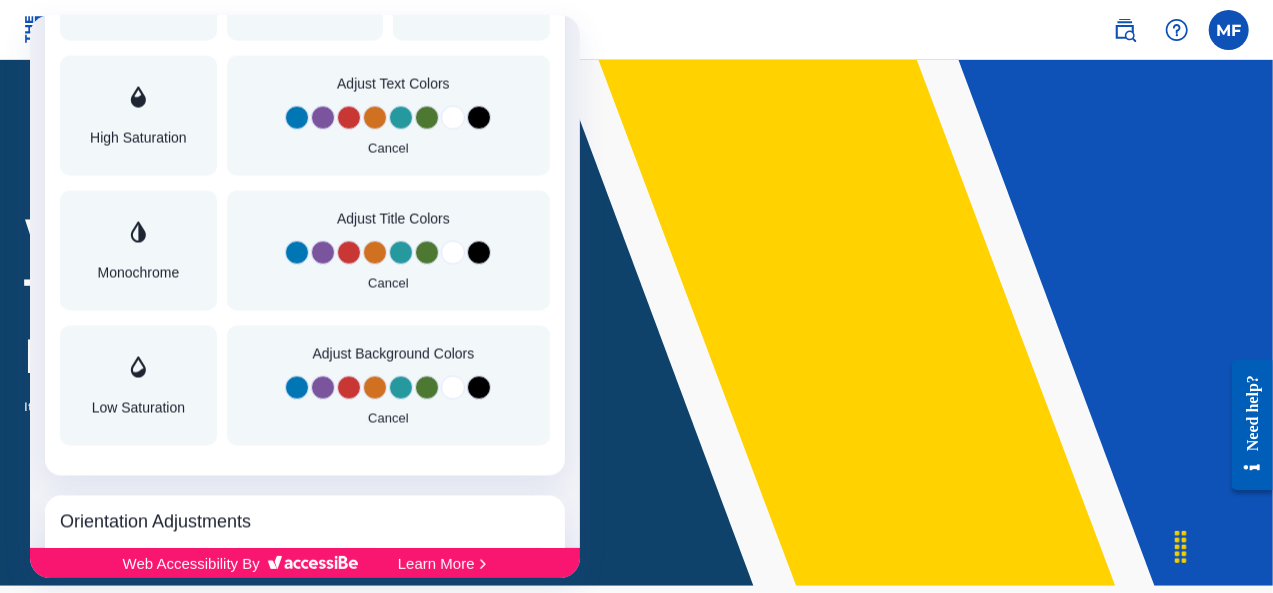 scroll, scrollTop: 1976, scrollLeft: 0, axis: vertical 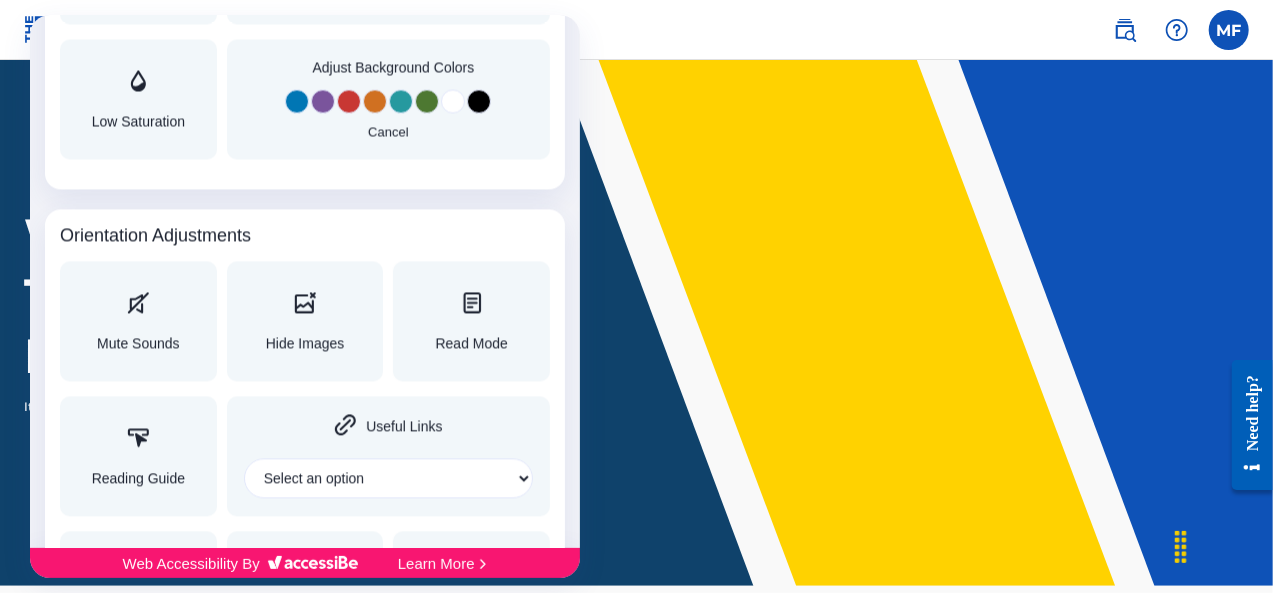 click at bounding box center (636, 296) 